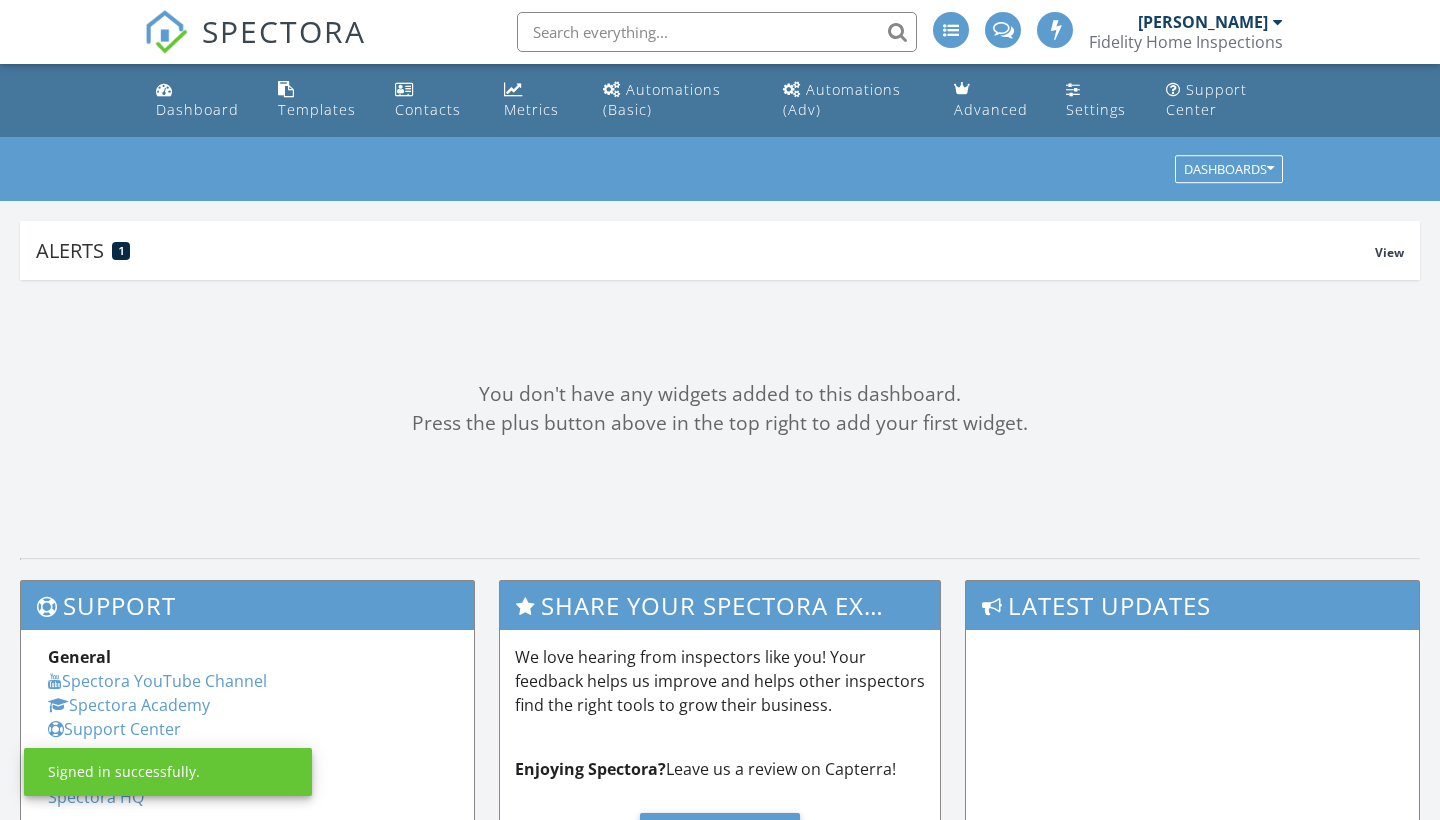 scroll, scrollTop: 0, scrollLeft: 0, axis: both 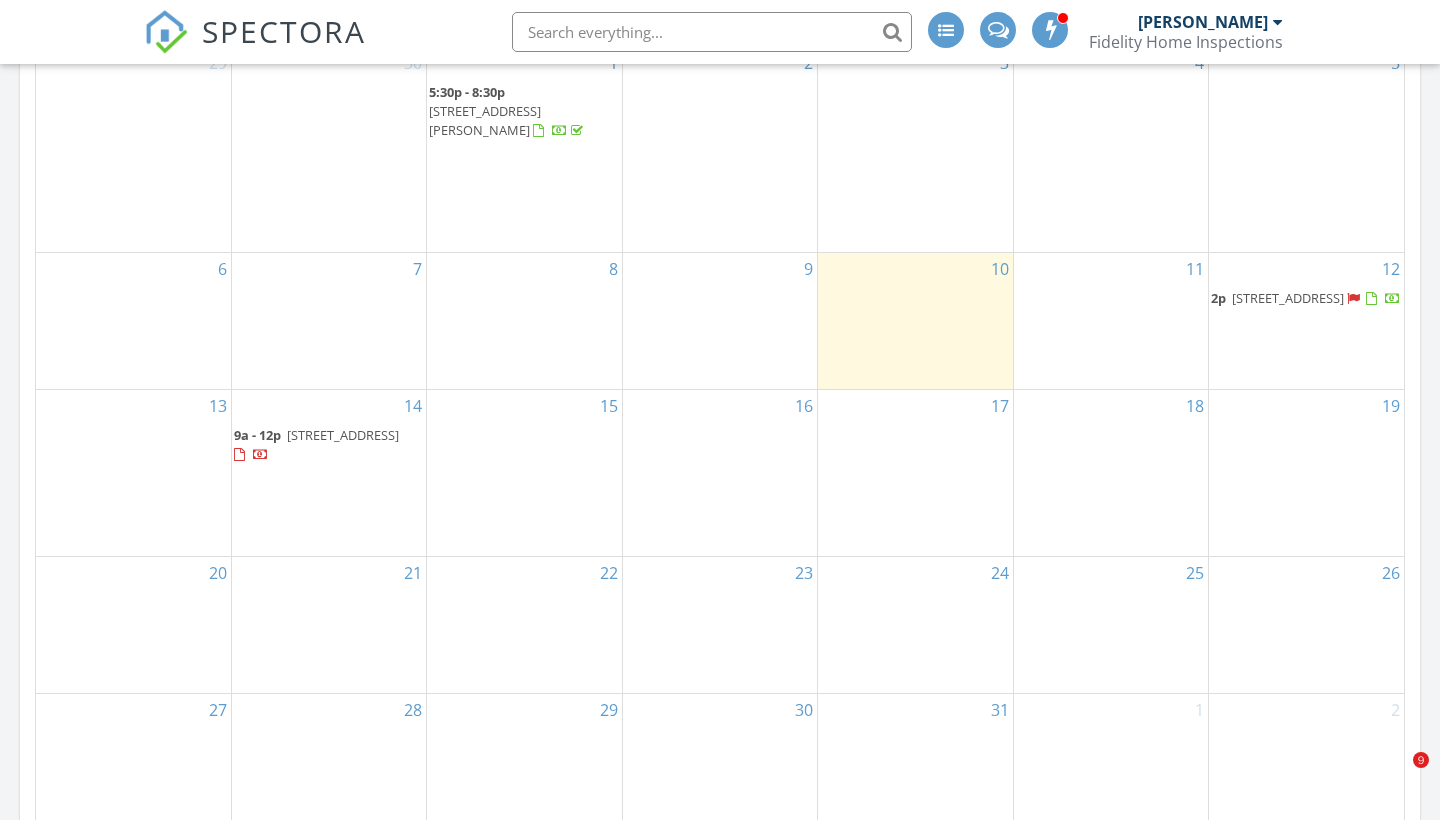 click on "702 St Louis Ave, Point Pleasant Beach 08742" at bounding box center [1288, 298] 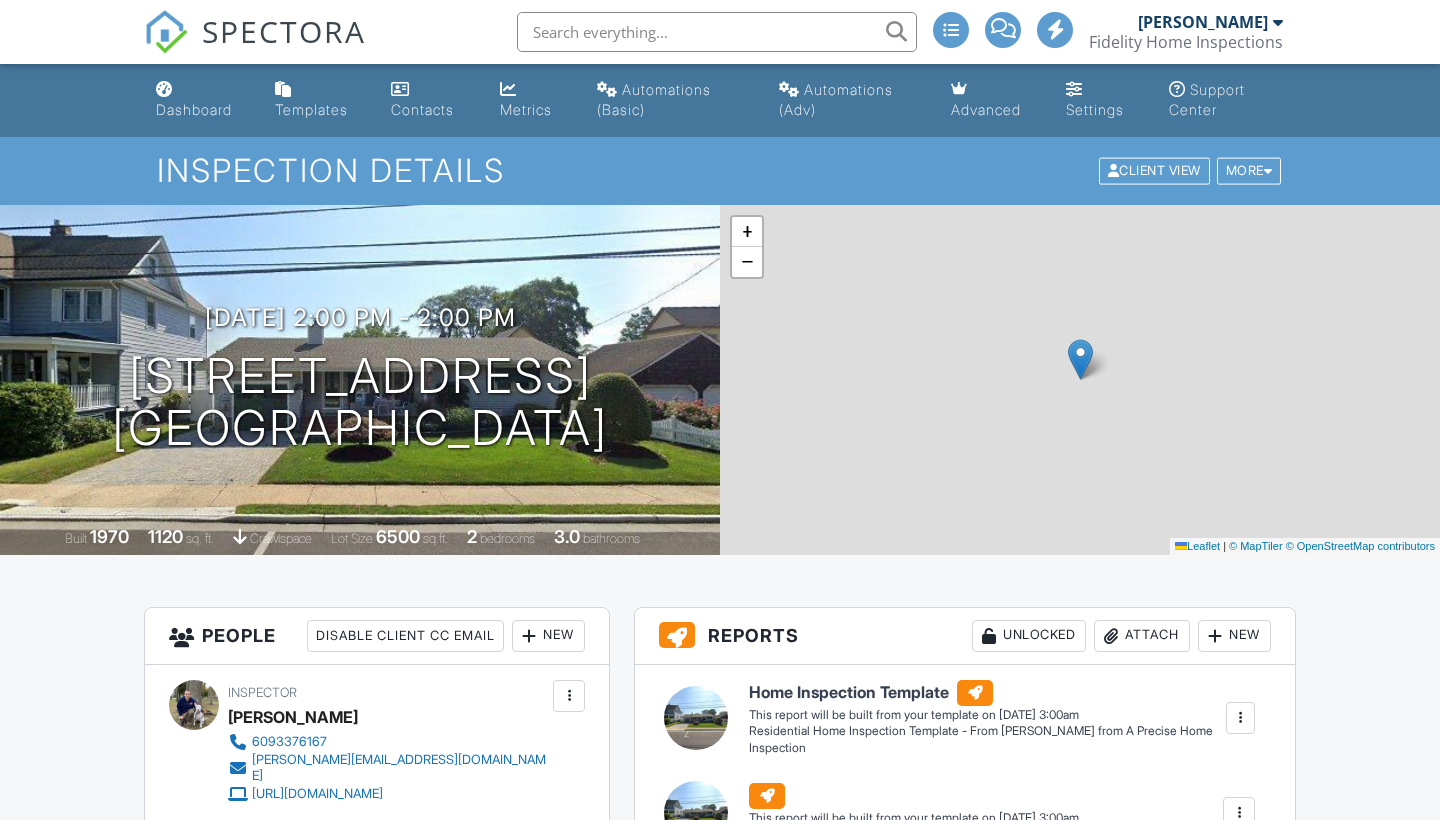 scroll, scrollTop: 676, scrollLeft: 0, axis: vertical 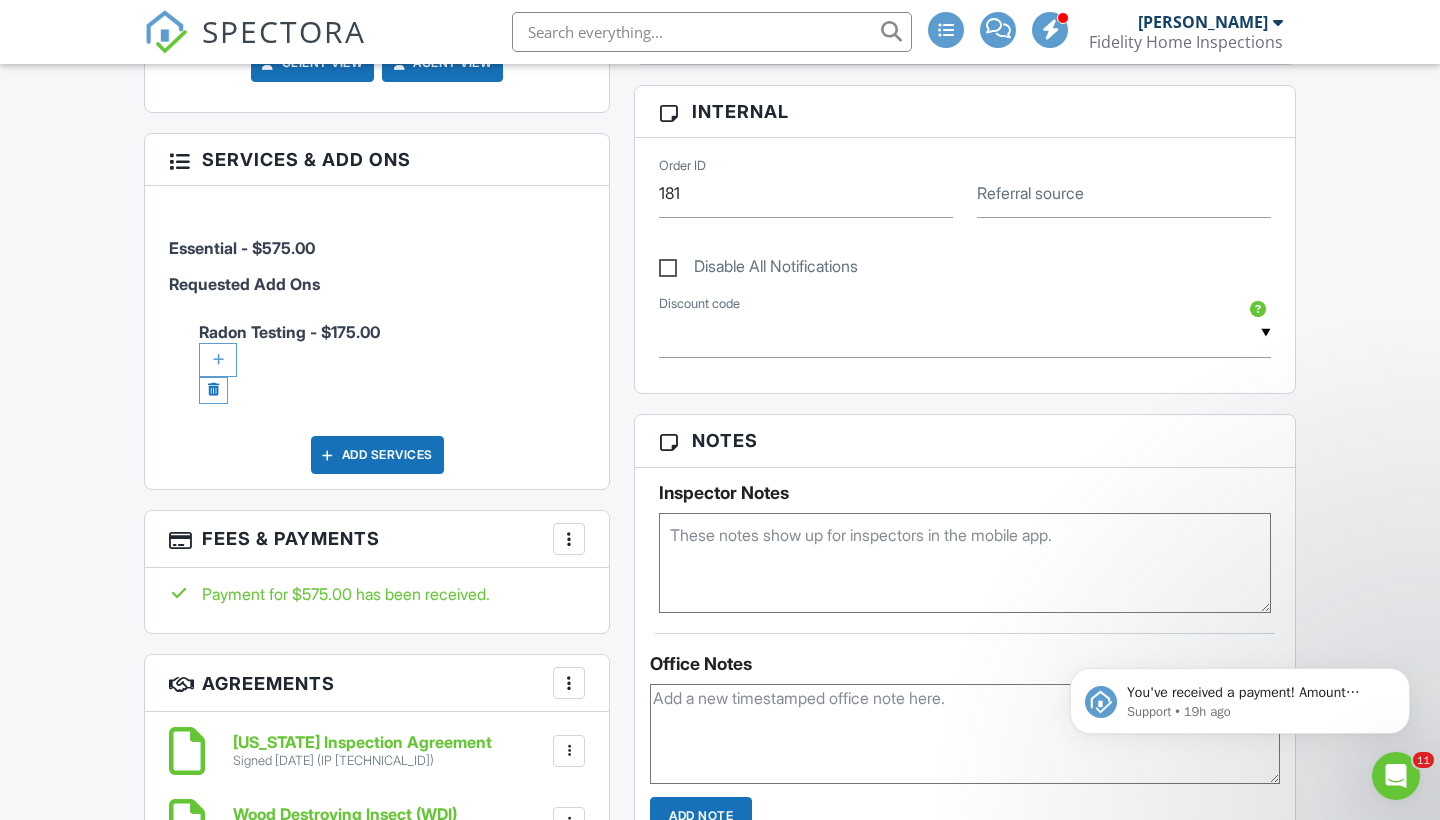 click at bounding box center (569, 539) 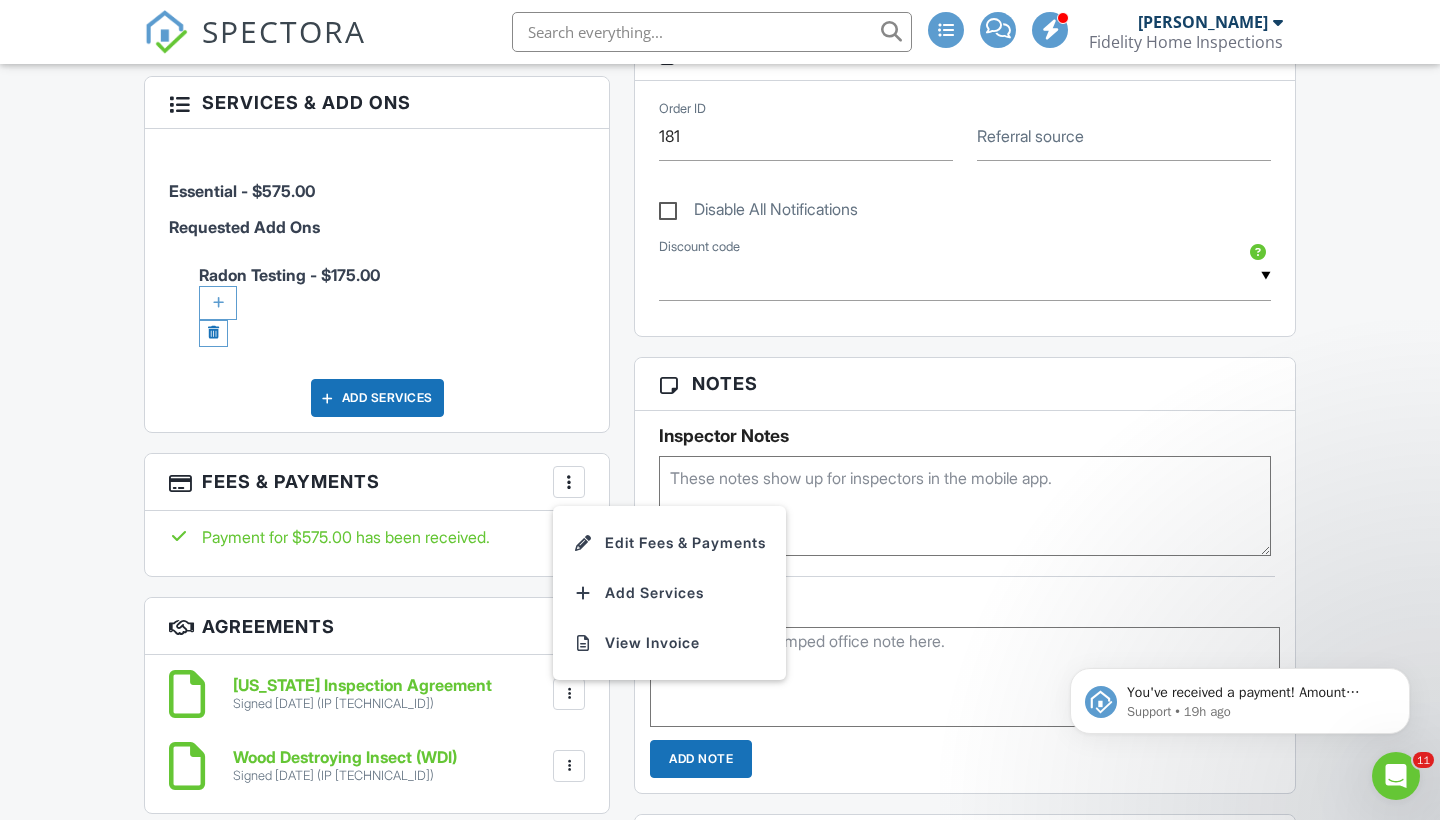 scroll, scrollTop: 1106, scrollLeft: 0, axis: vertical 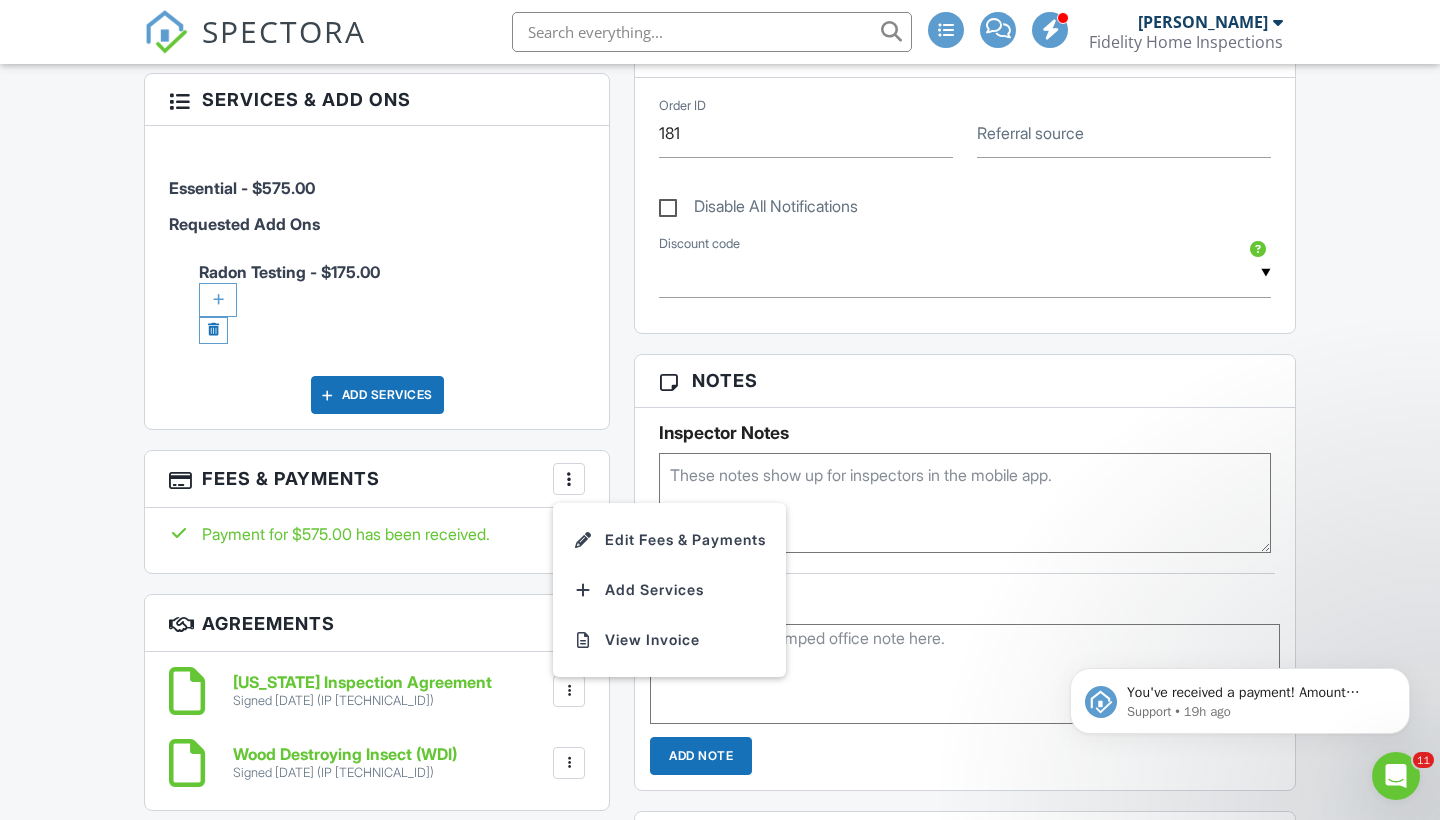click on "Payment for $575.00 has been received." at bounding box center (377, 540) 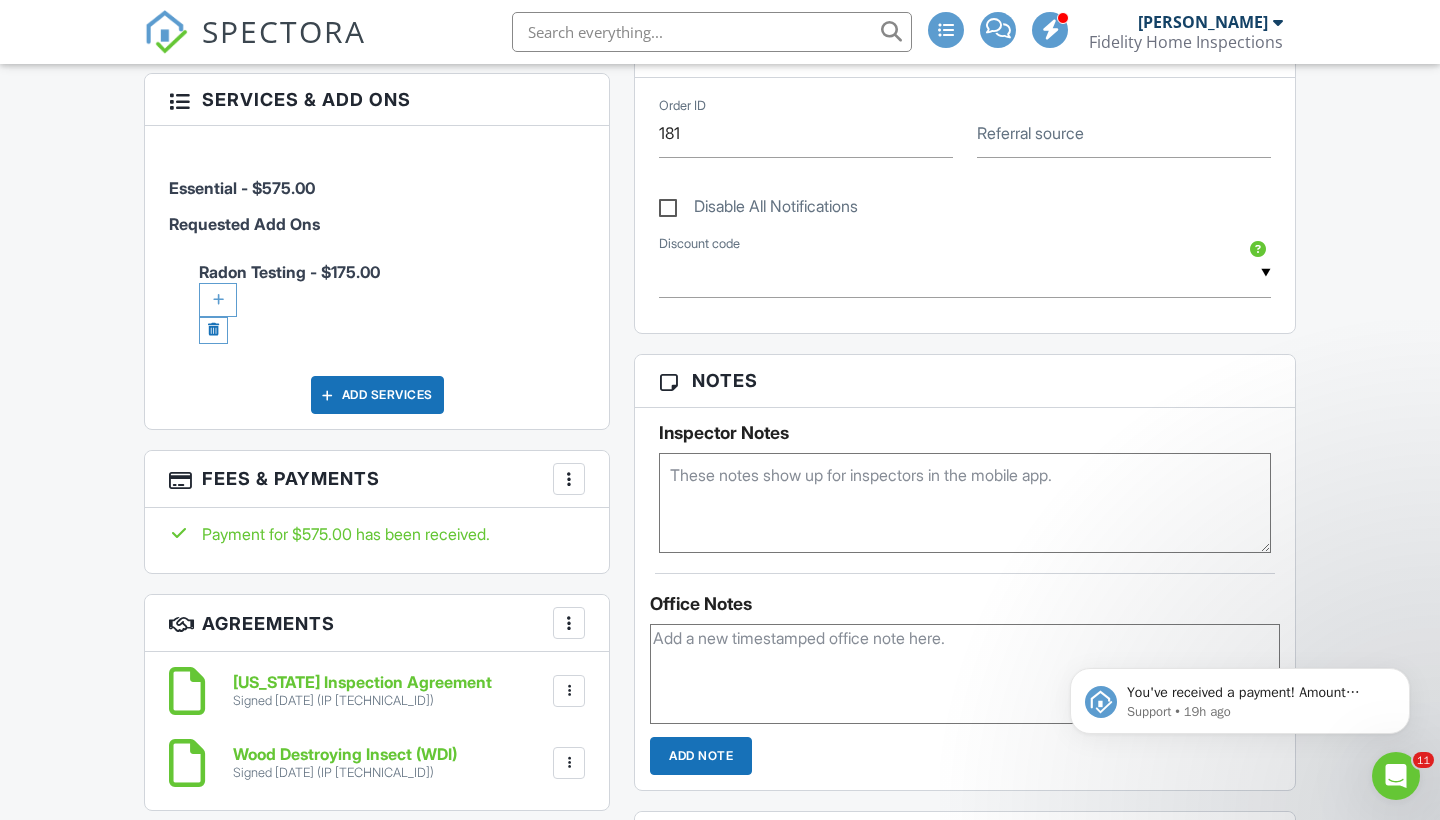 click 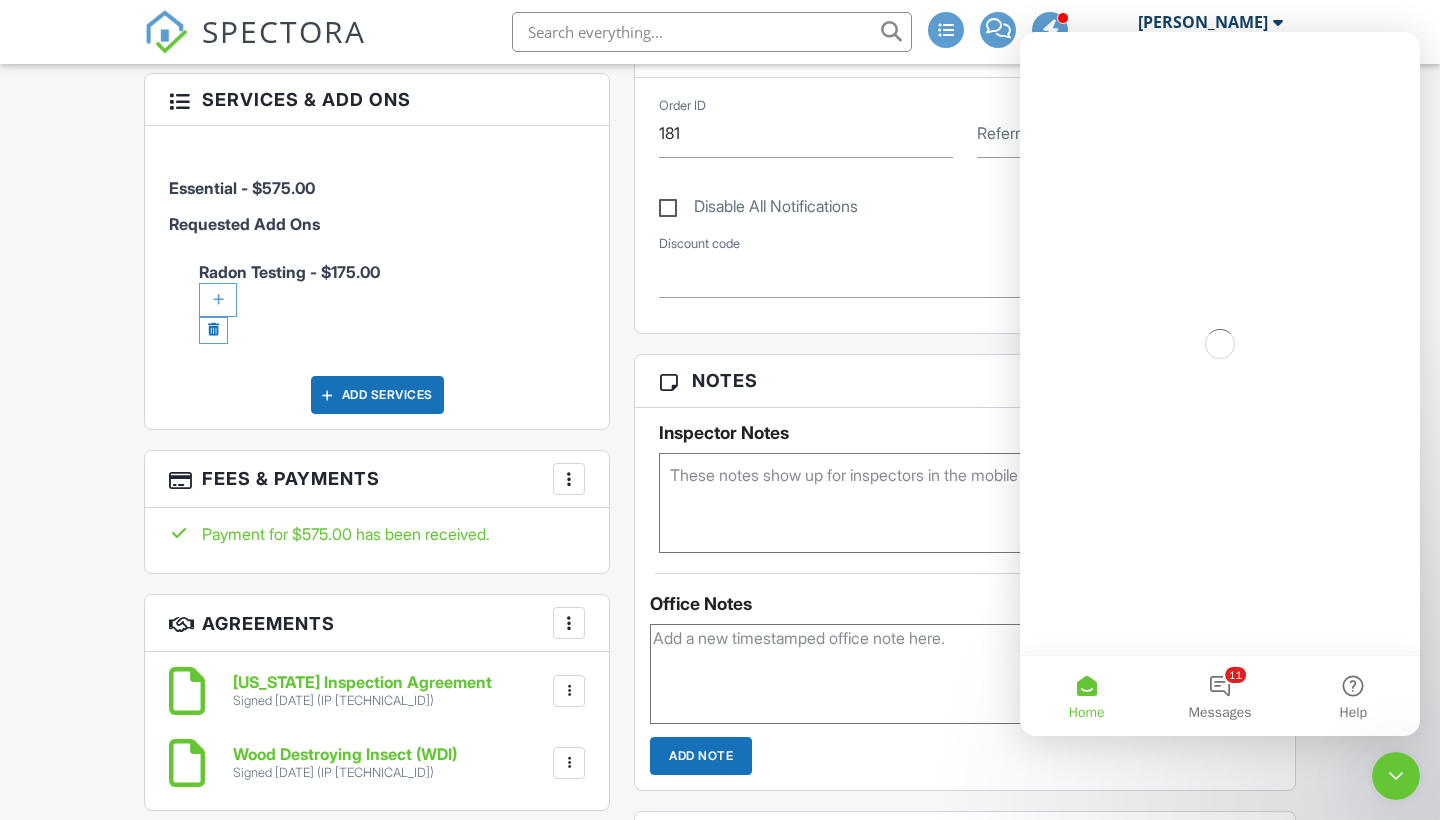 scroll, scrollTop: 0, scrollLeft: 0, axis: both 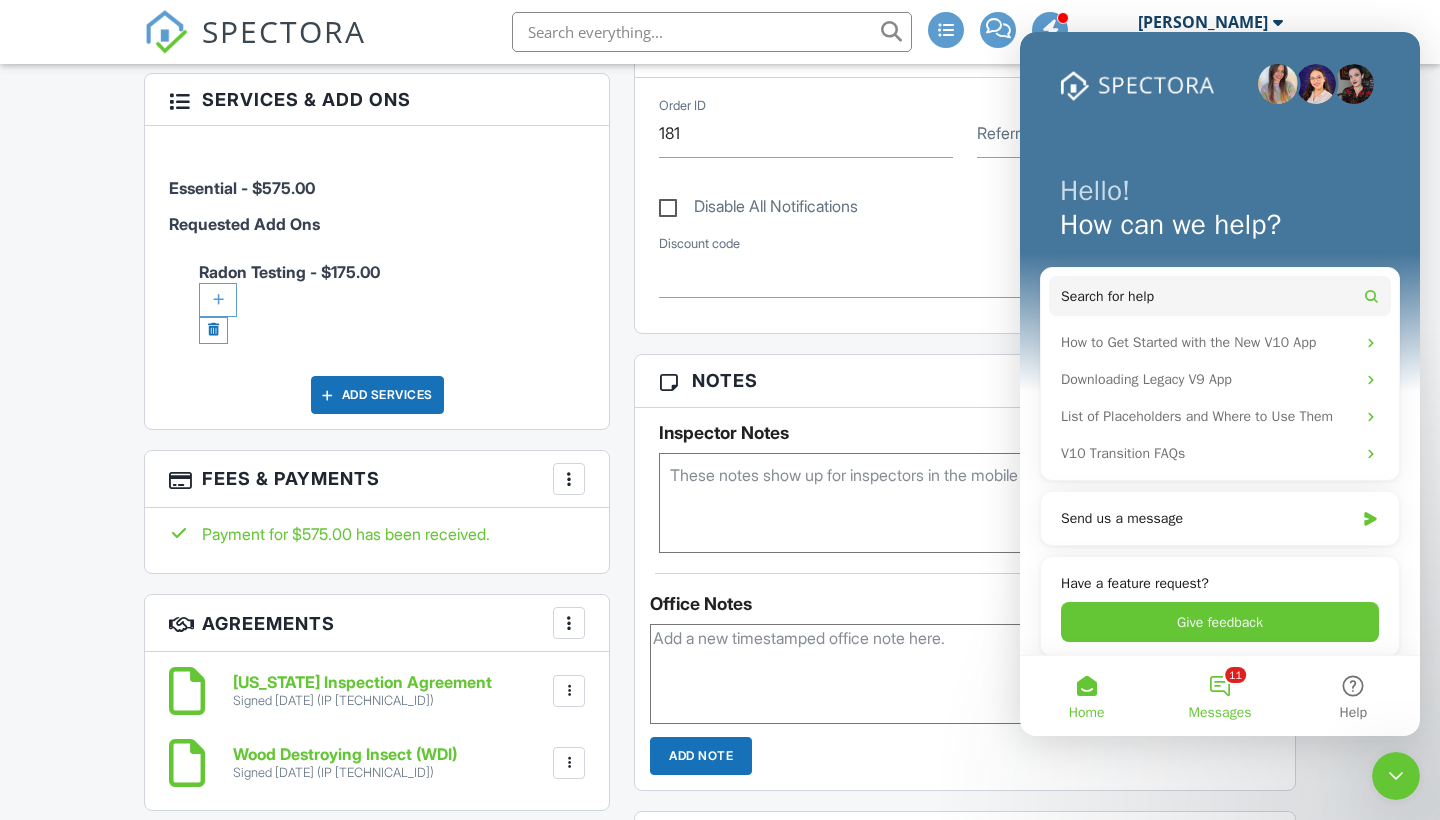 click on "11 Messages" at bounding box center (1219, 696) 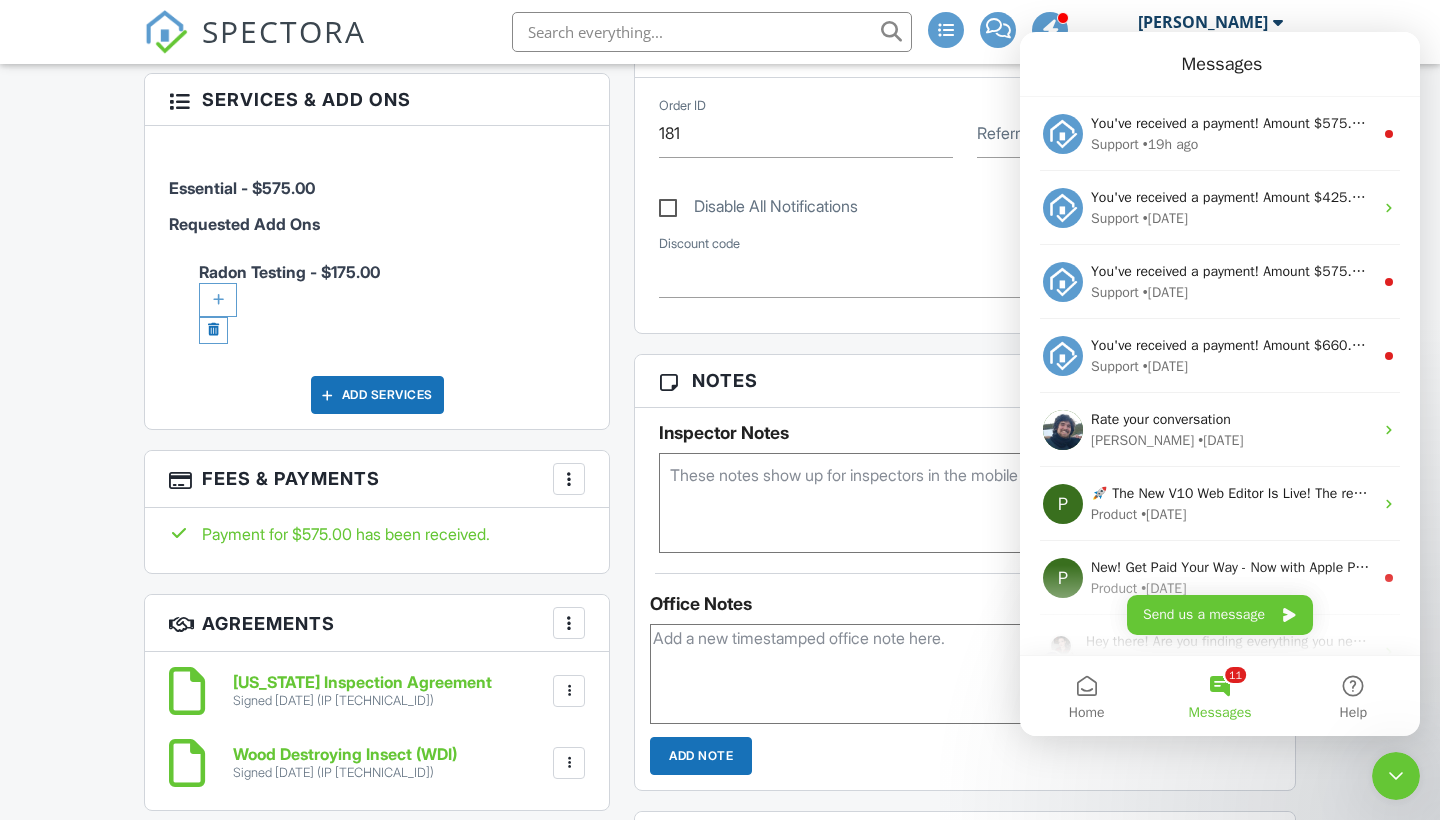 click on "11 Messages" at bounding box center [1219, 696] 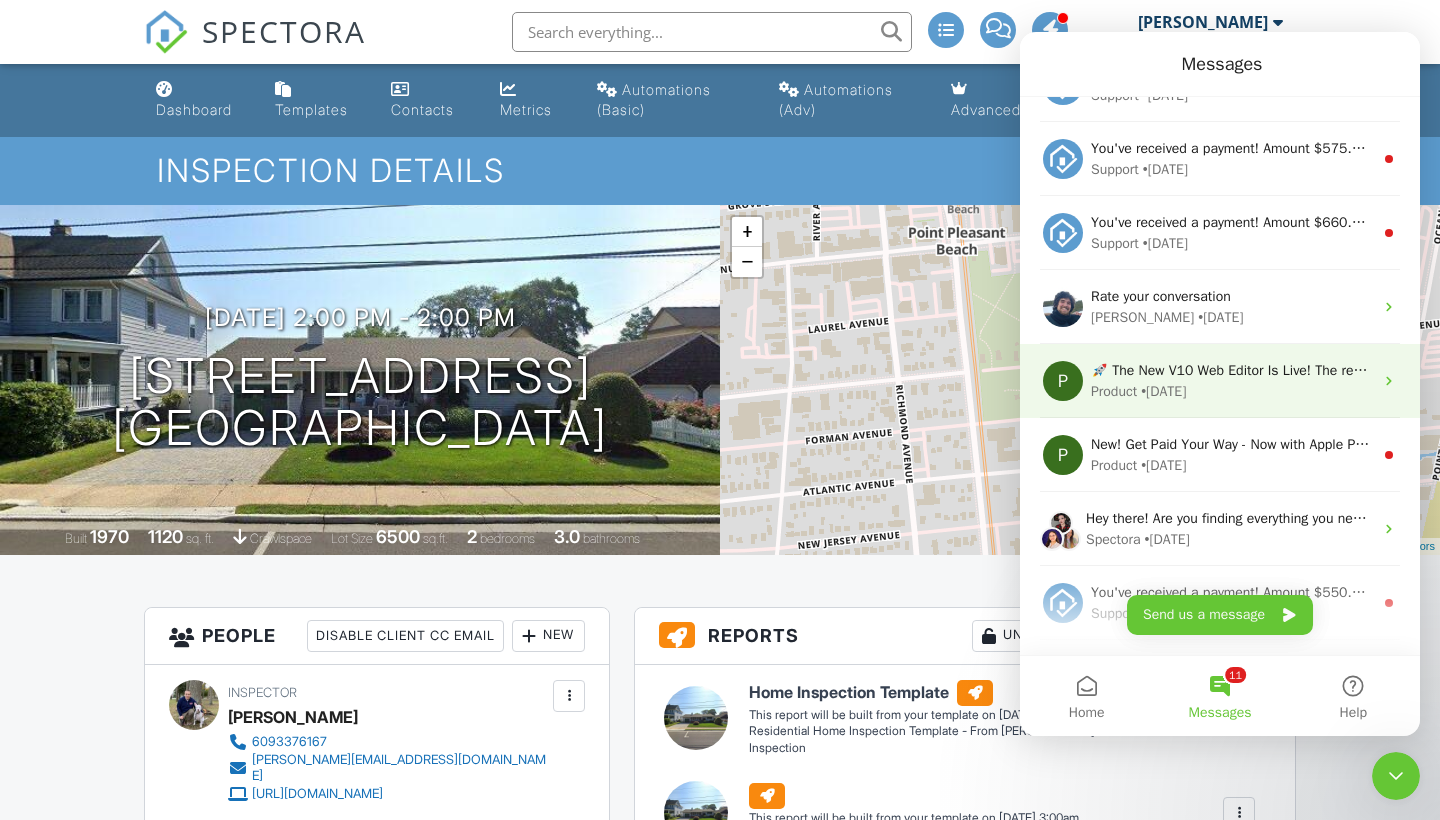 scroll, scrollTop: 0, scrollLeft: 0, axis: both 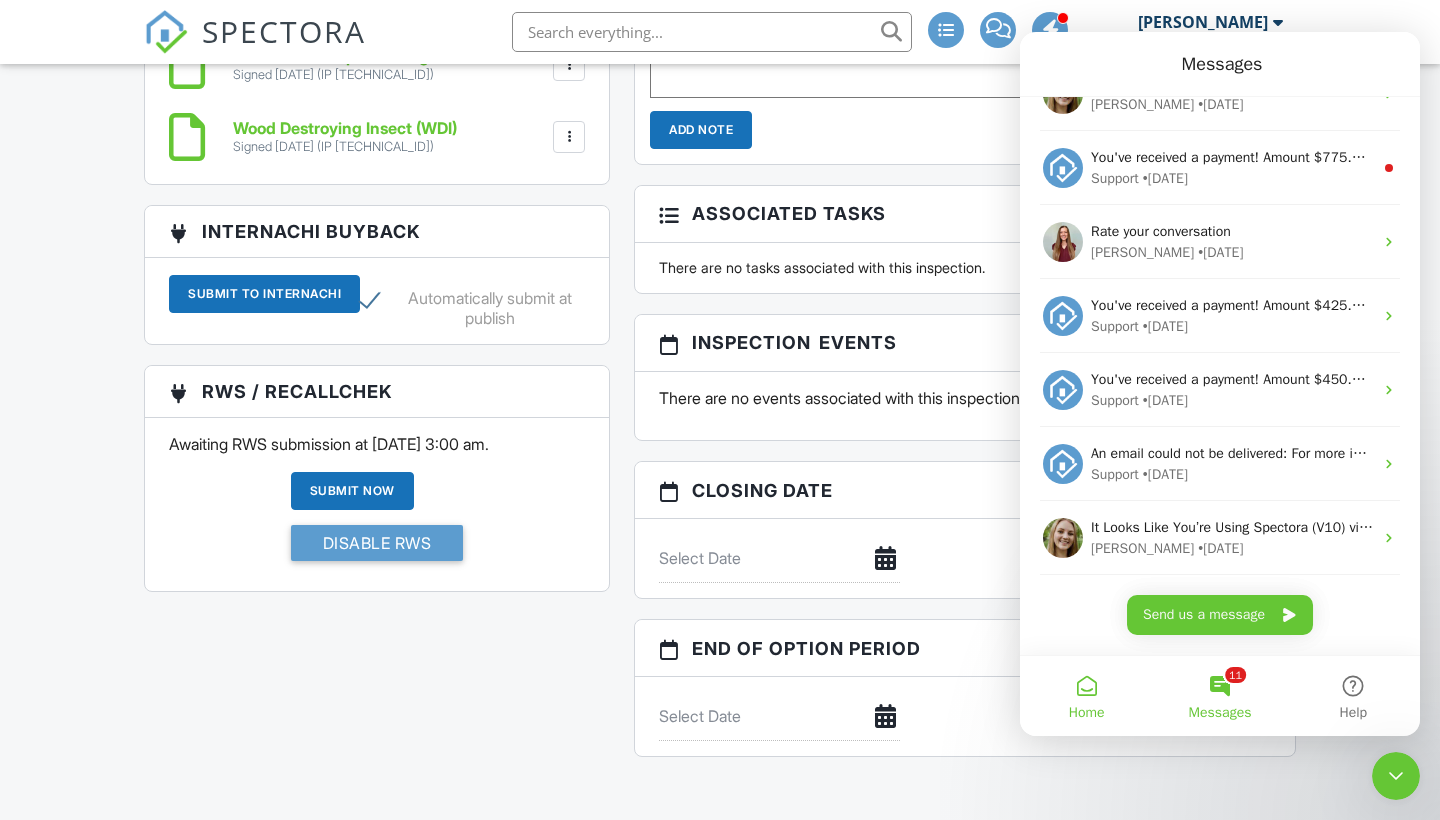 click on "Home" at bounding box center [1086, 696] 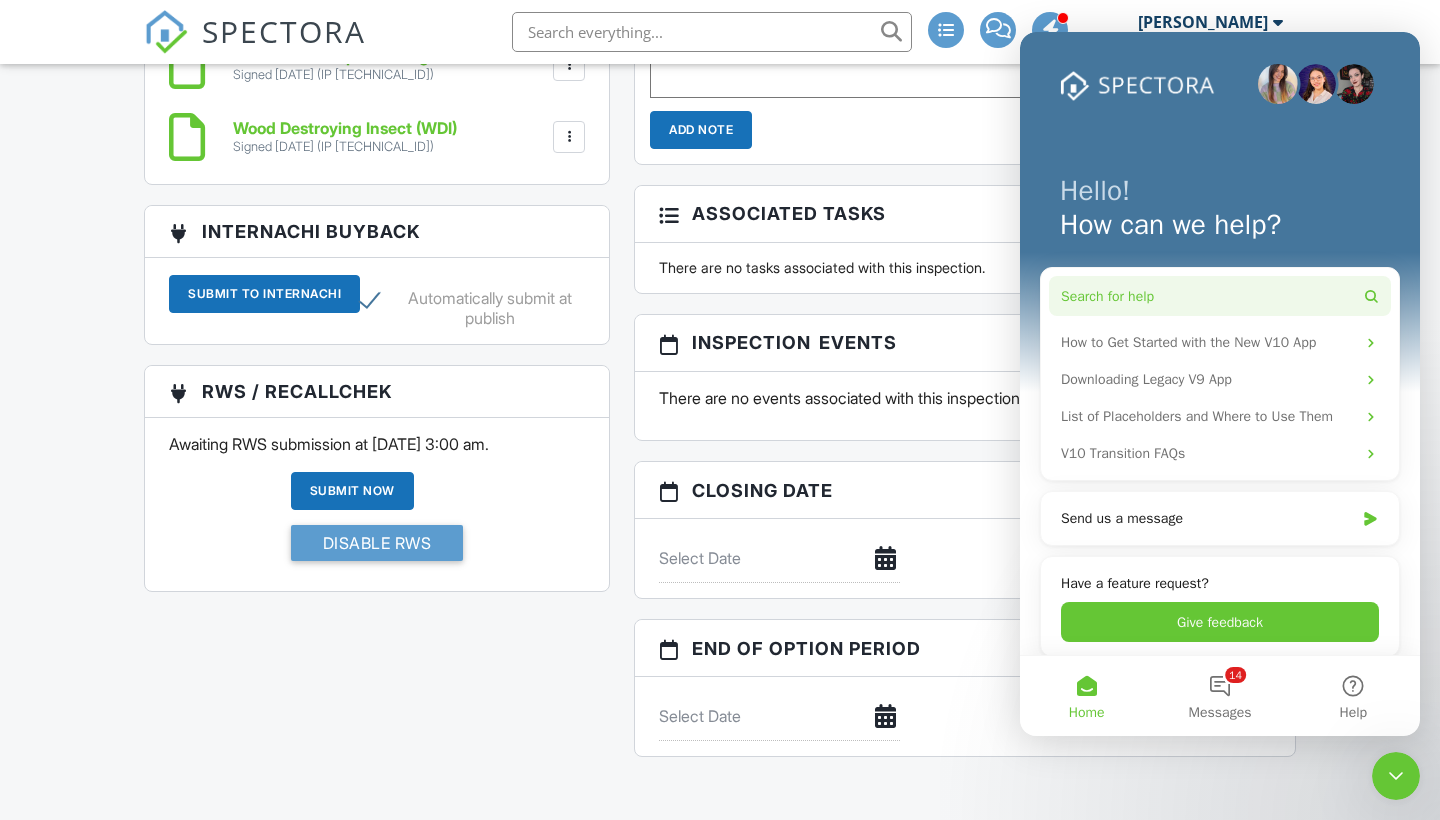 click on "Search for help" at bounding box center [1107, 296] 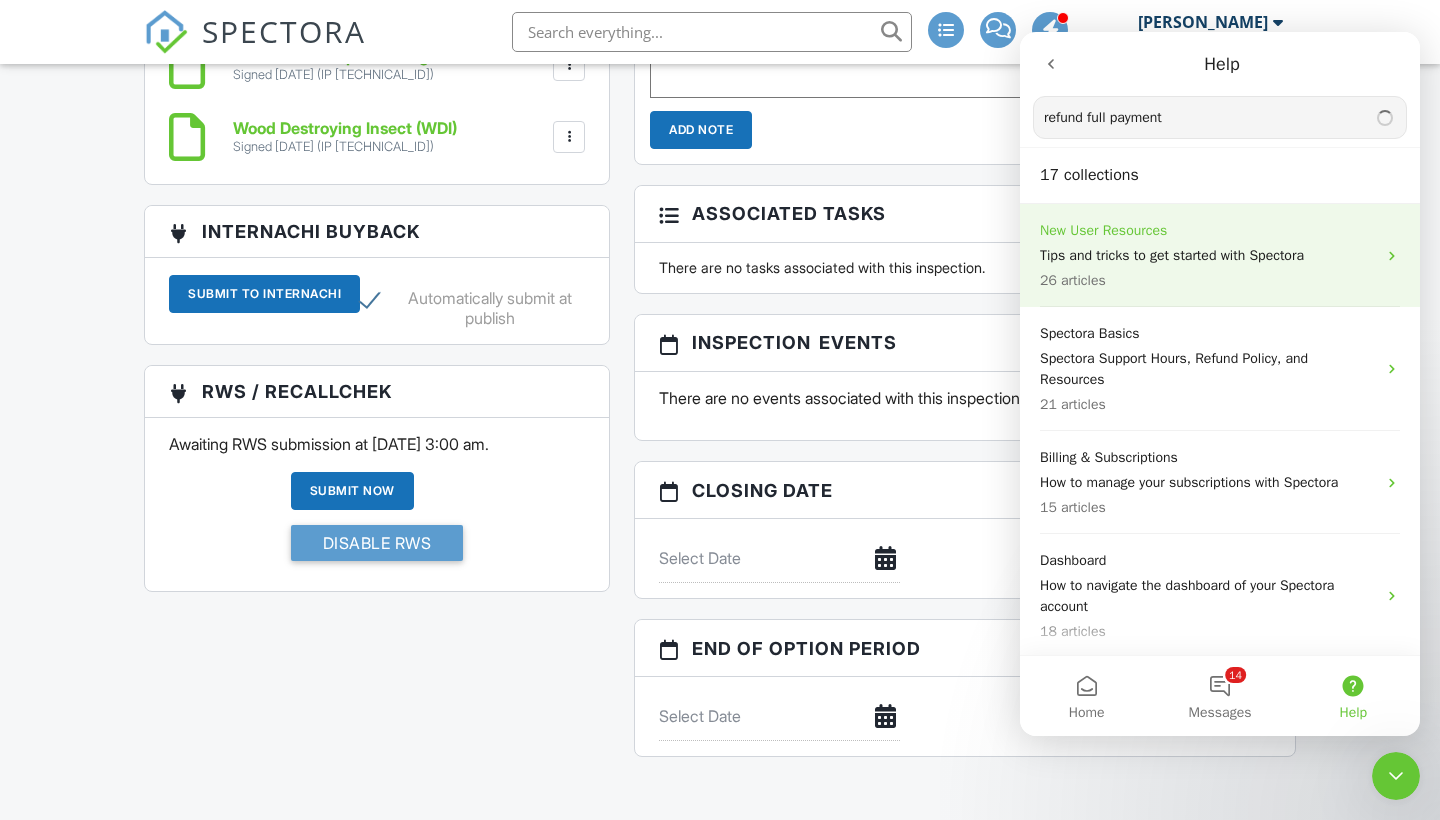 type on "refund full payment" 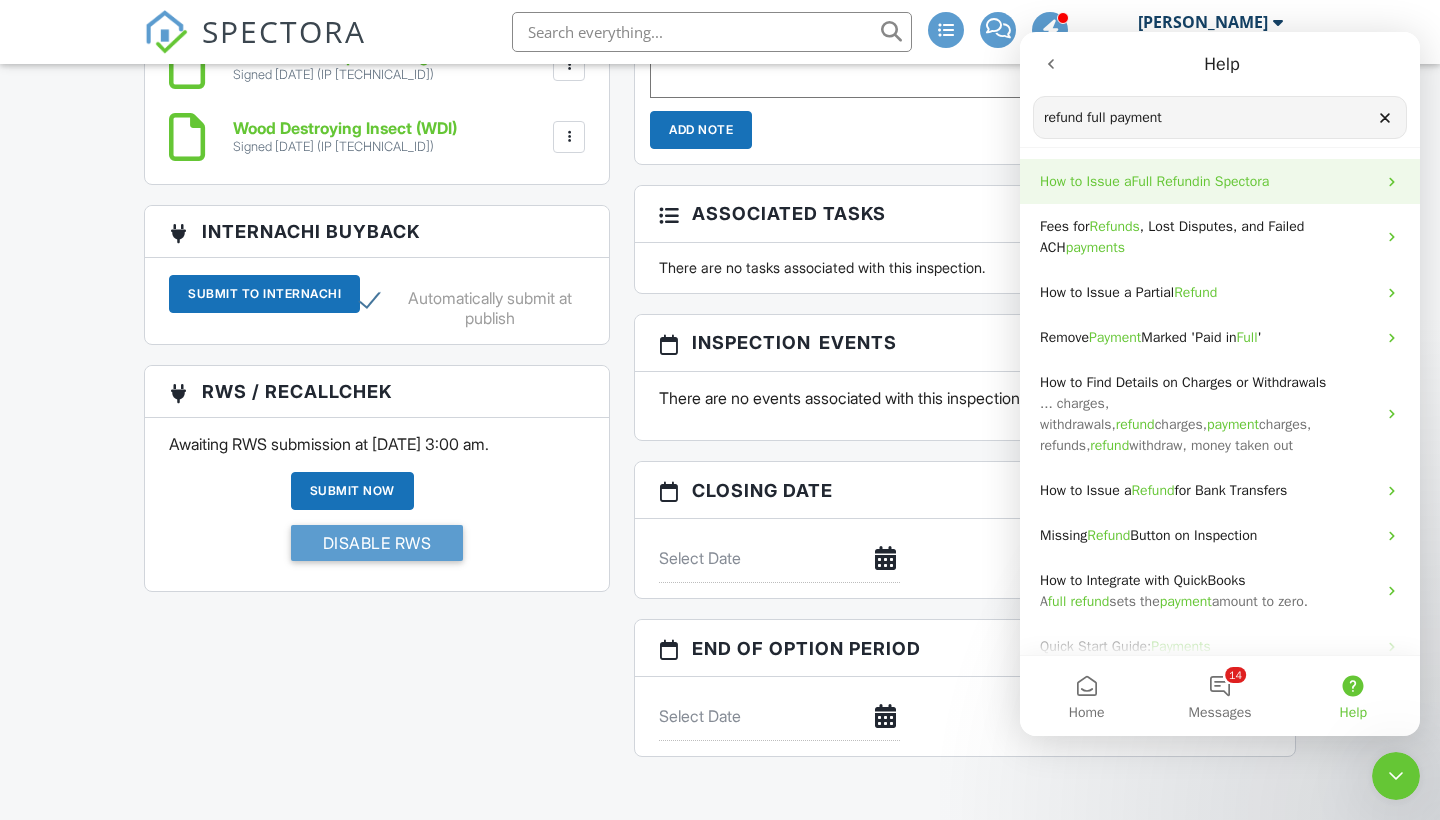 click on "How to Issue a  Full   Refund  in Spectora" at bounding box center (1208, 181) 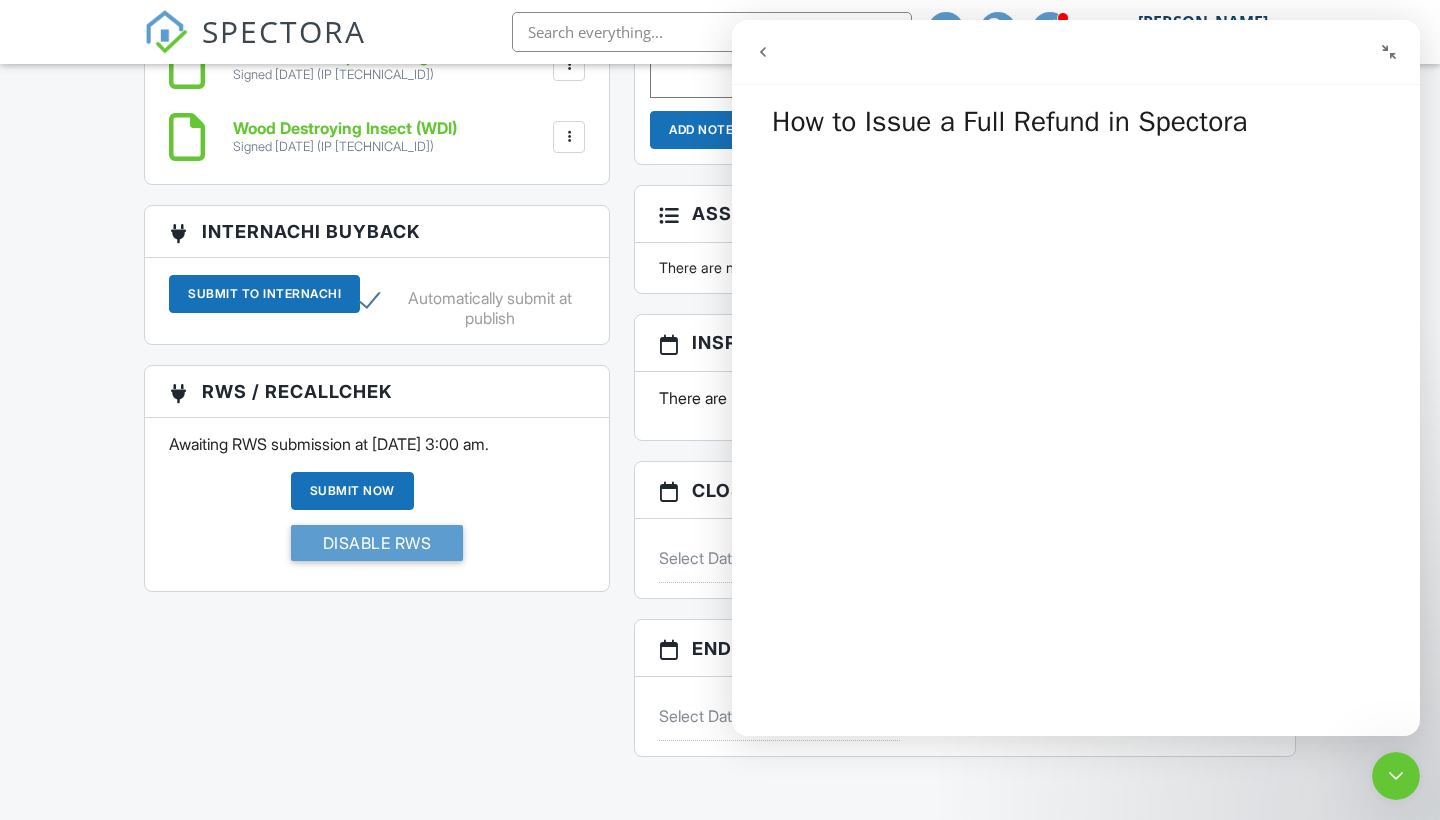scroll, scrollTop: 0, scrollLeft: 0, axis: both 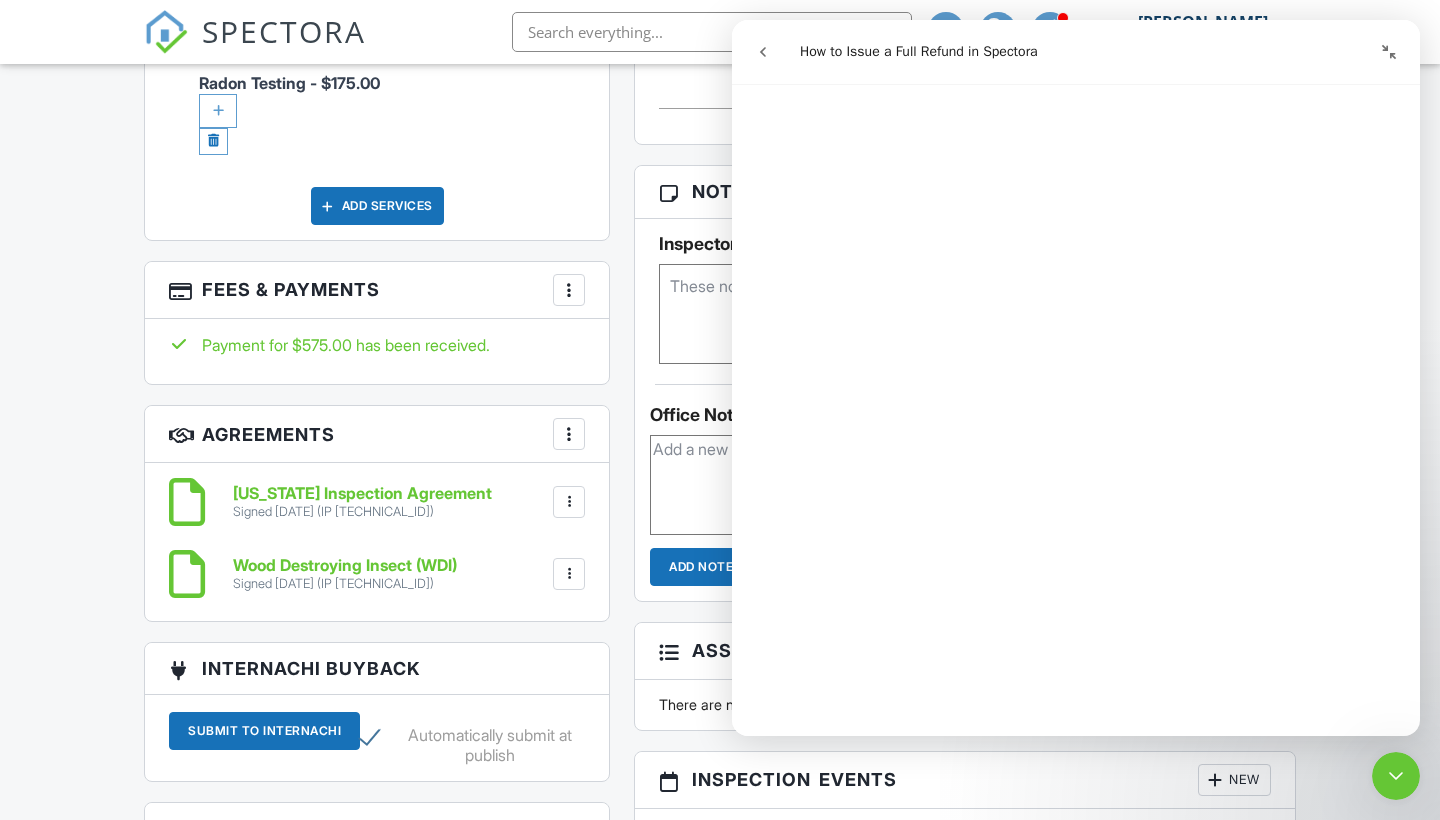 click at bounding box center (569, 290) 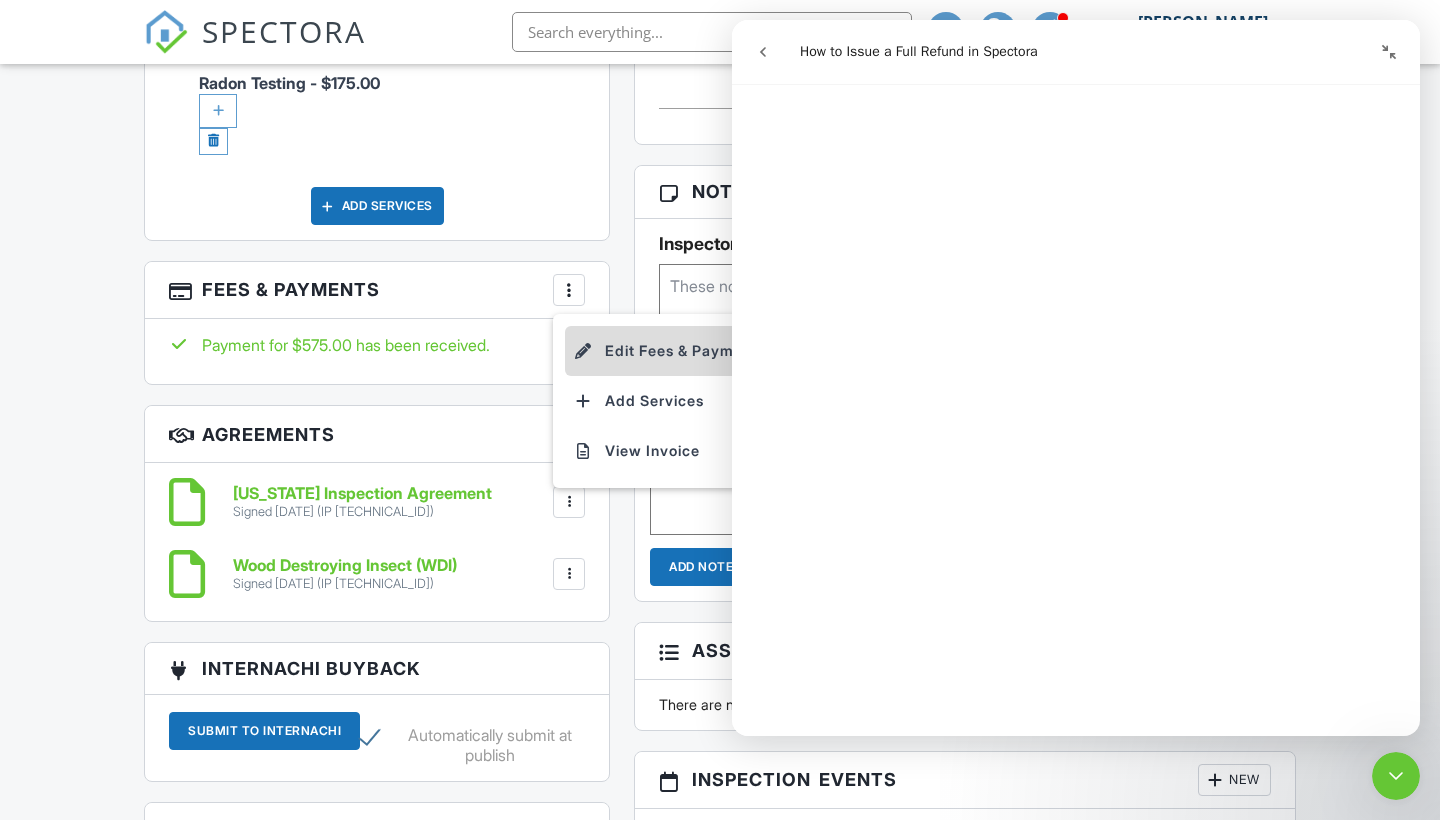 click on "Edit Fees & Payments" at bounding box center [669, 351] 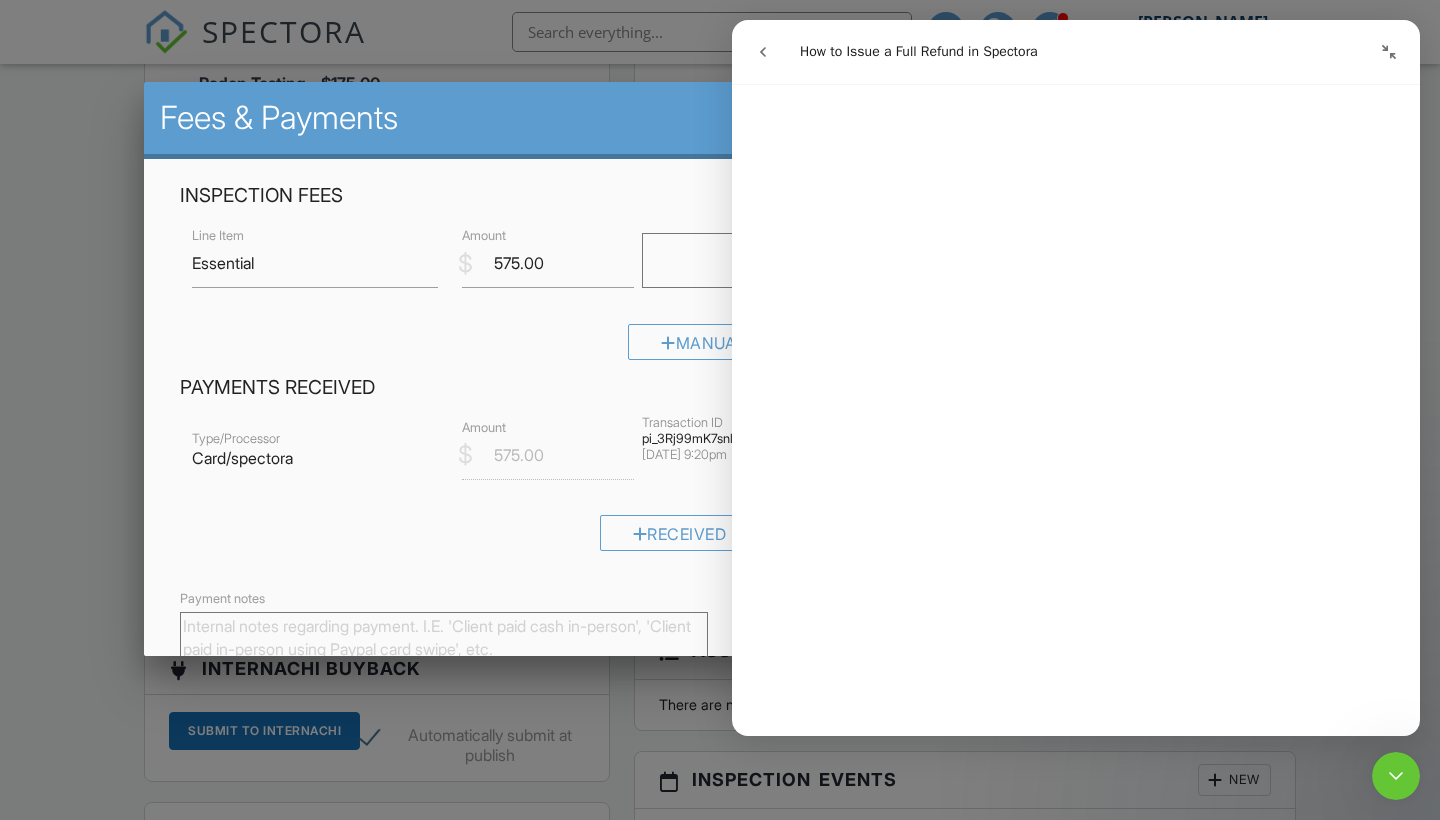 click 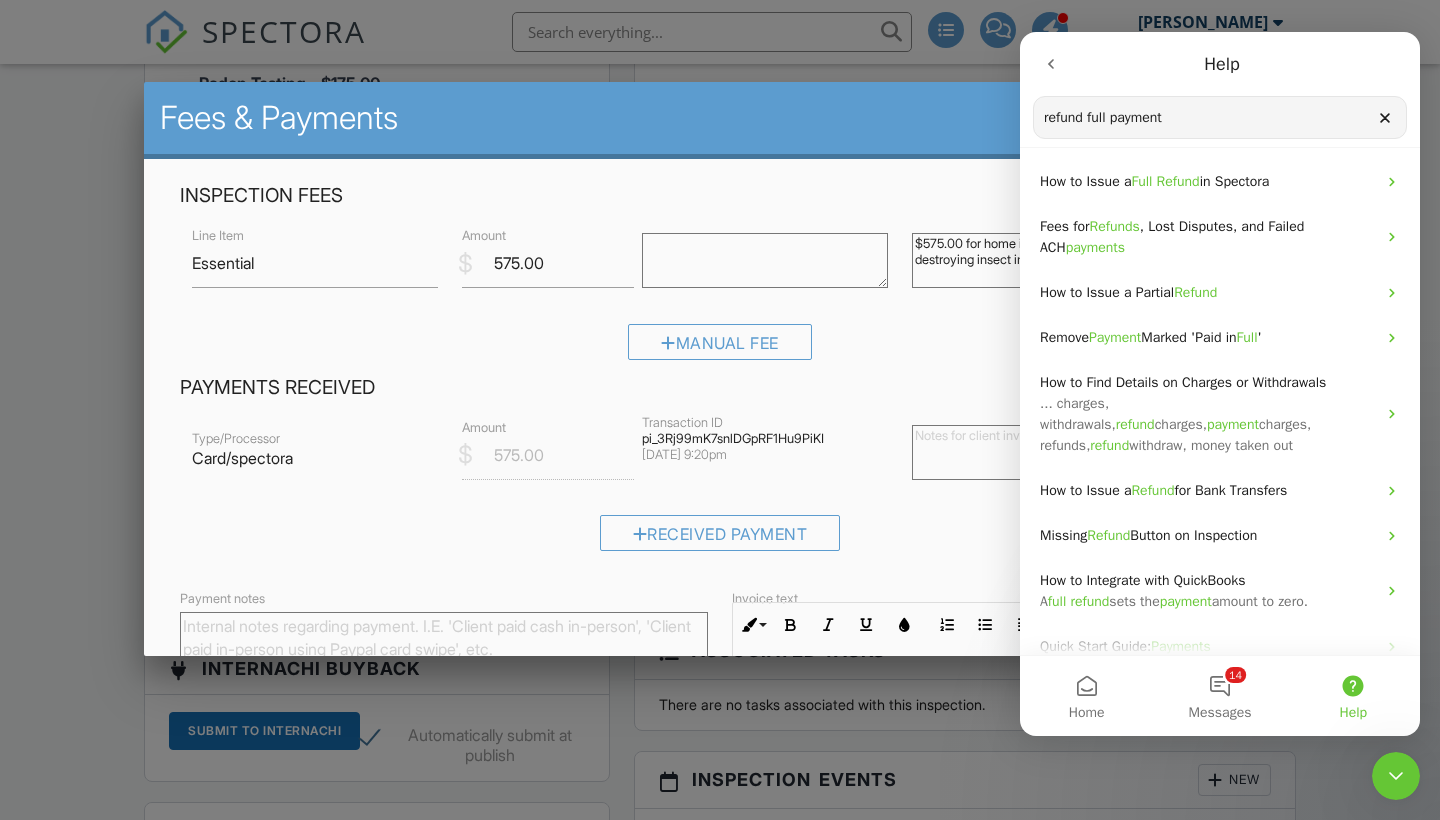 drag, startPoint x: 692, startPoint y: 141, endPoint x: 589, endPoint y: 132, distance: 103.392456 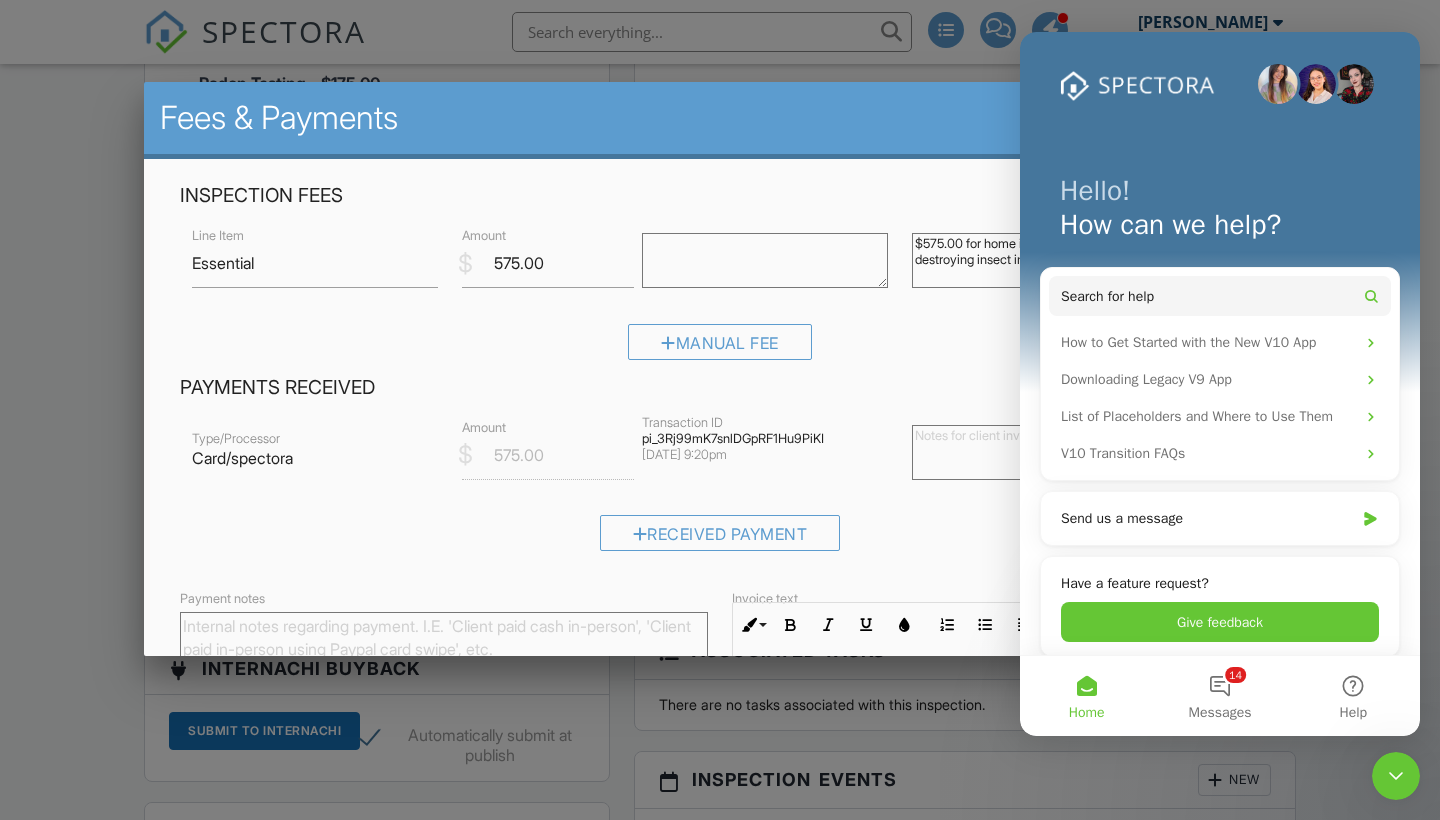 click at bounding box center (1396, 776) 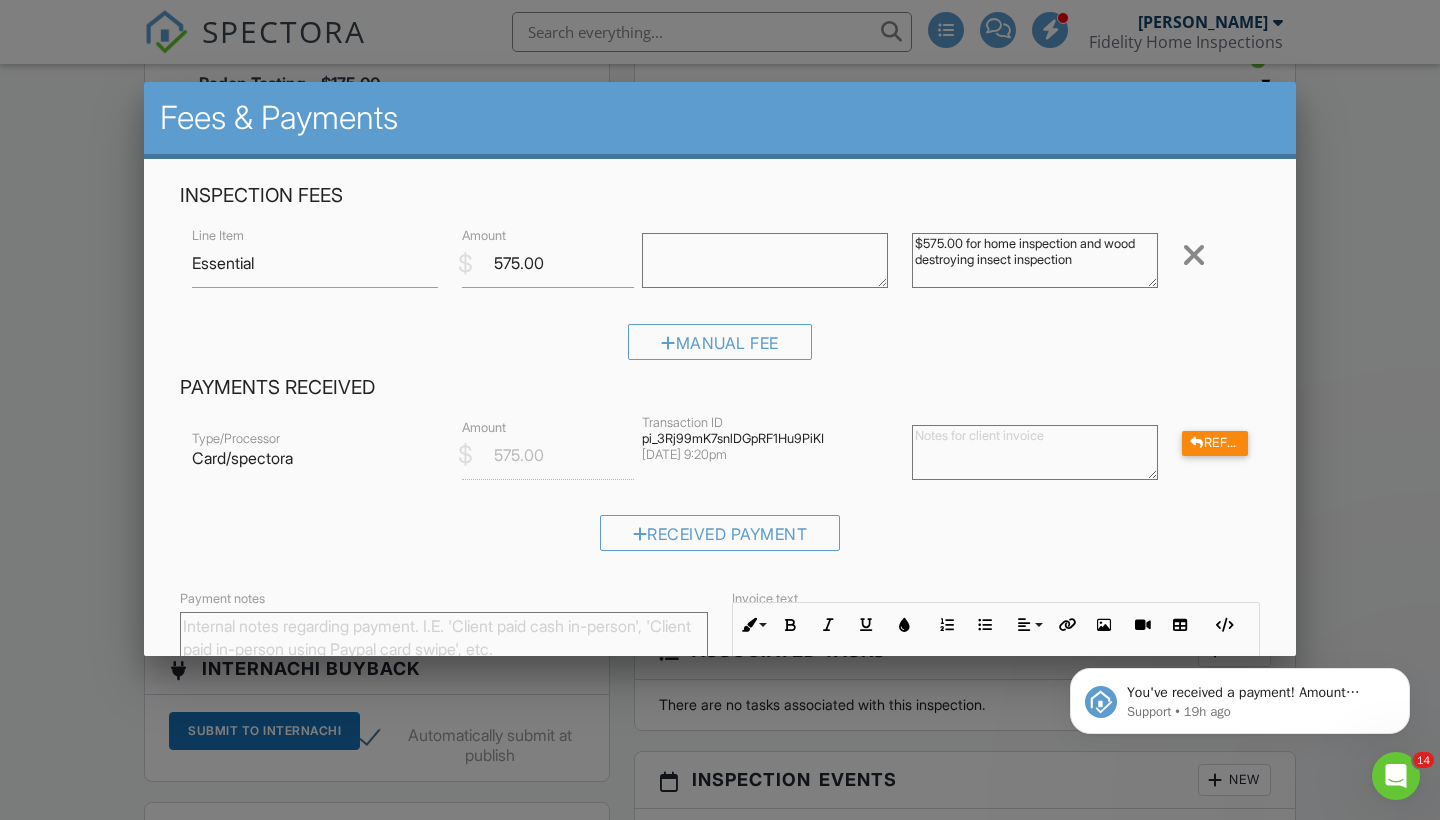scroll, scrollTop: 0, scrollLeft: 0, axis: both 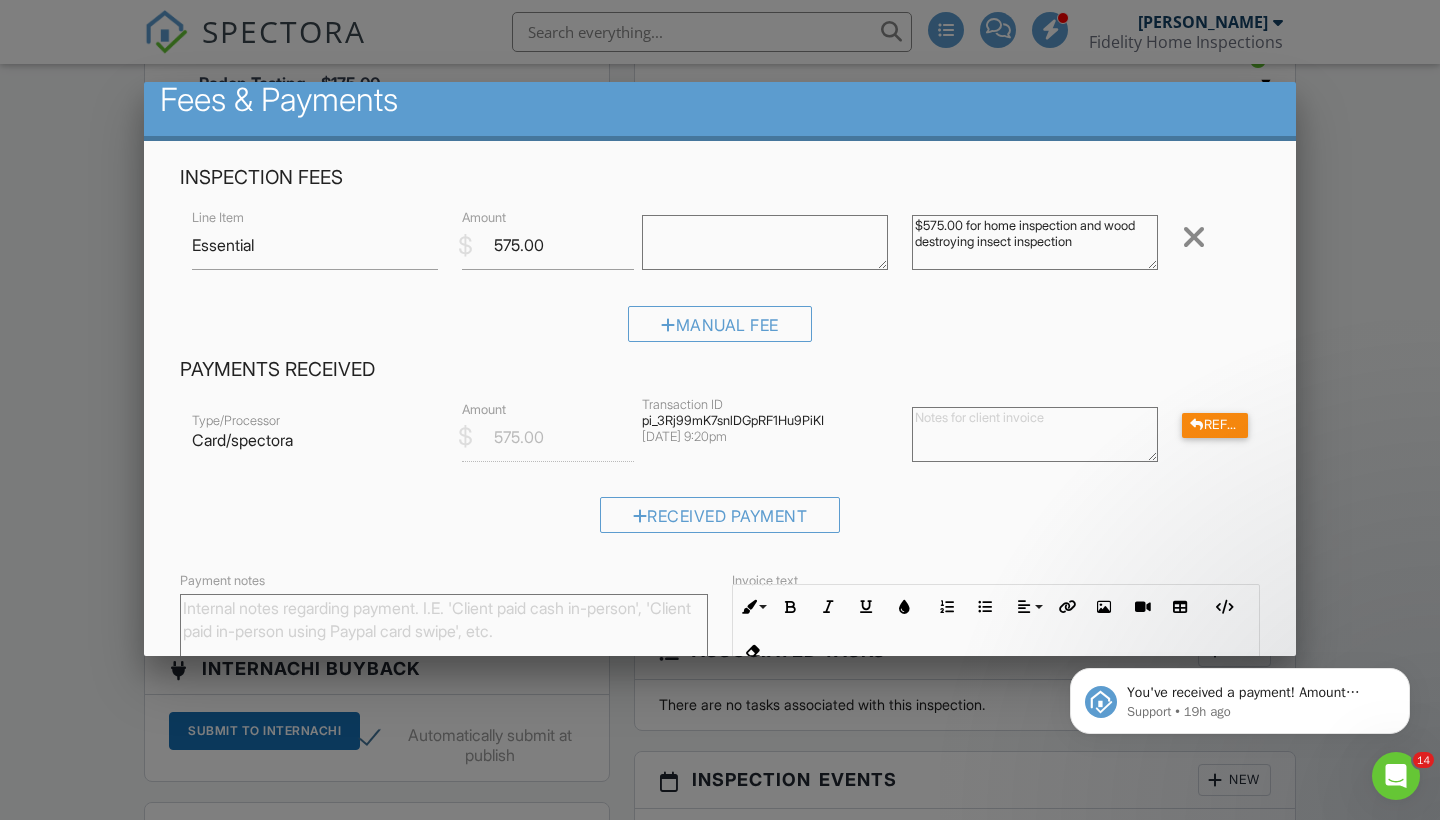 click 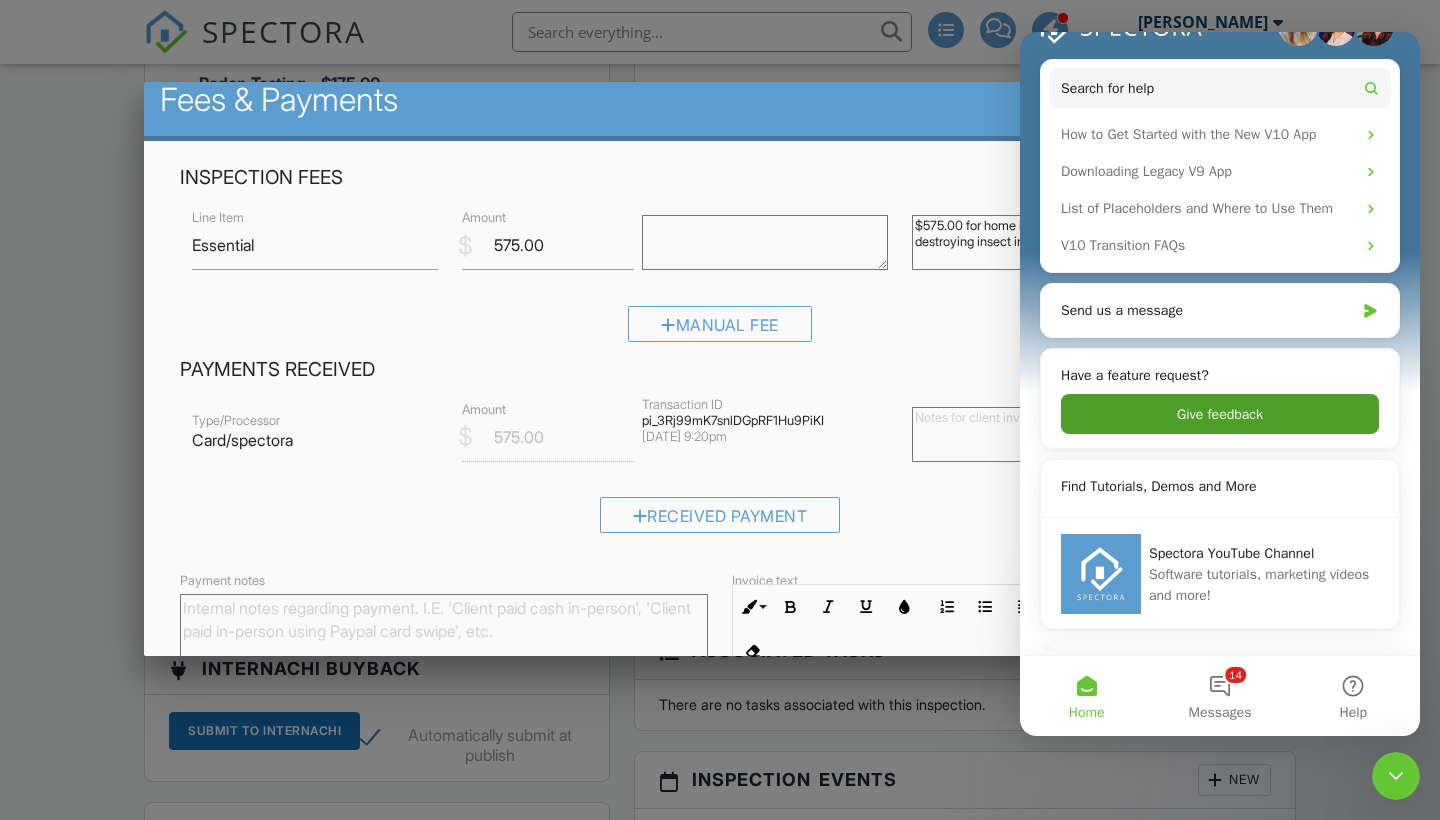 scroll, scrollTop: 192, scrollLeft: 0, axis: vertical 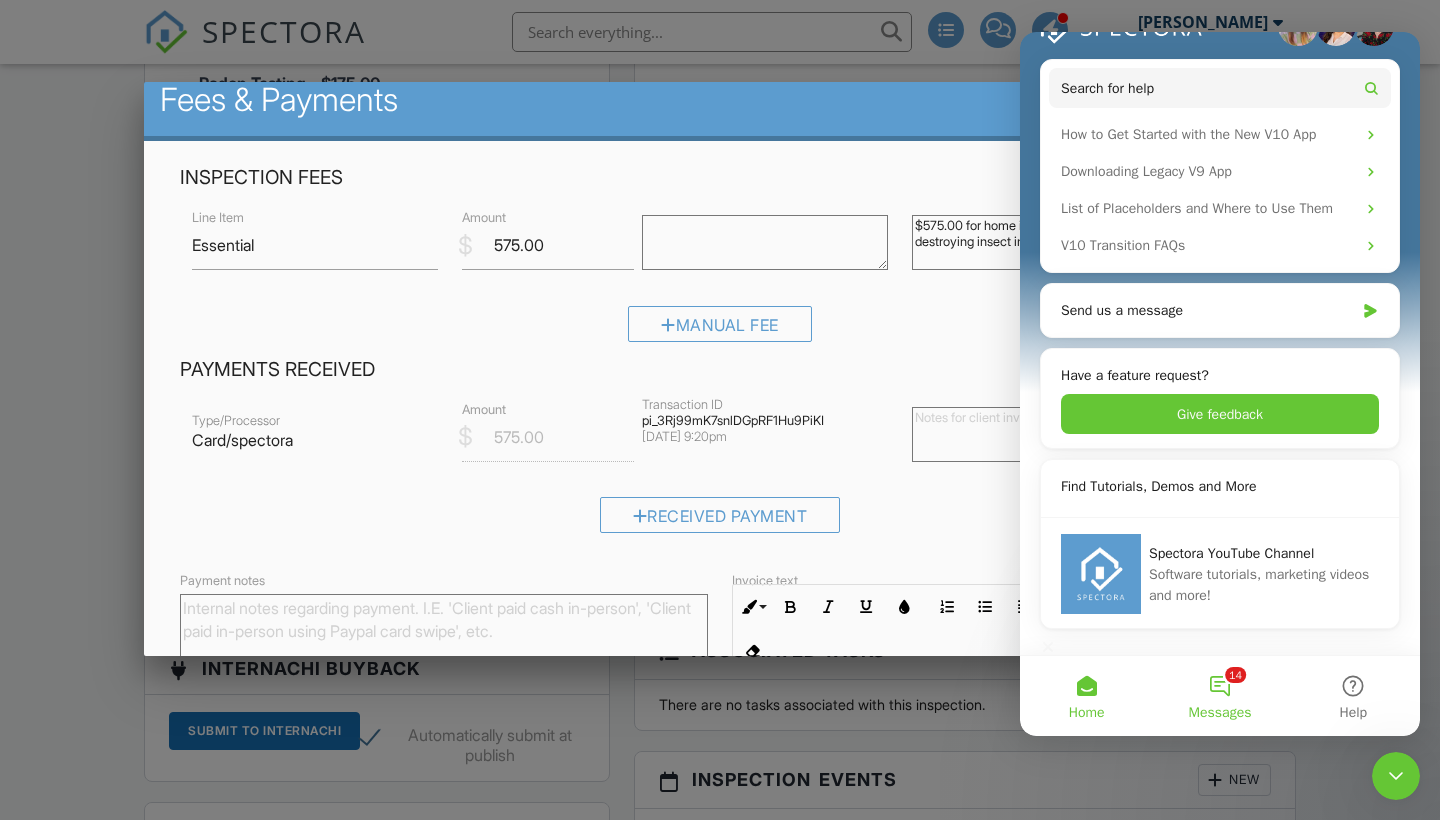 click on "14 Messages" at bounding box center (1219, 696) 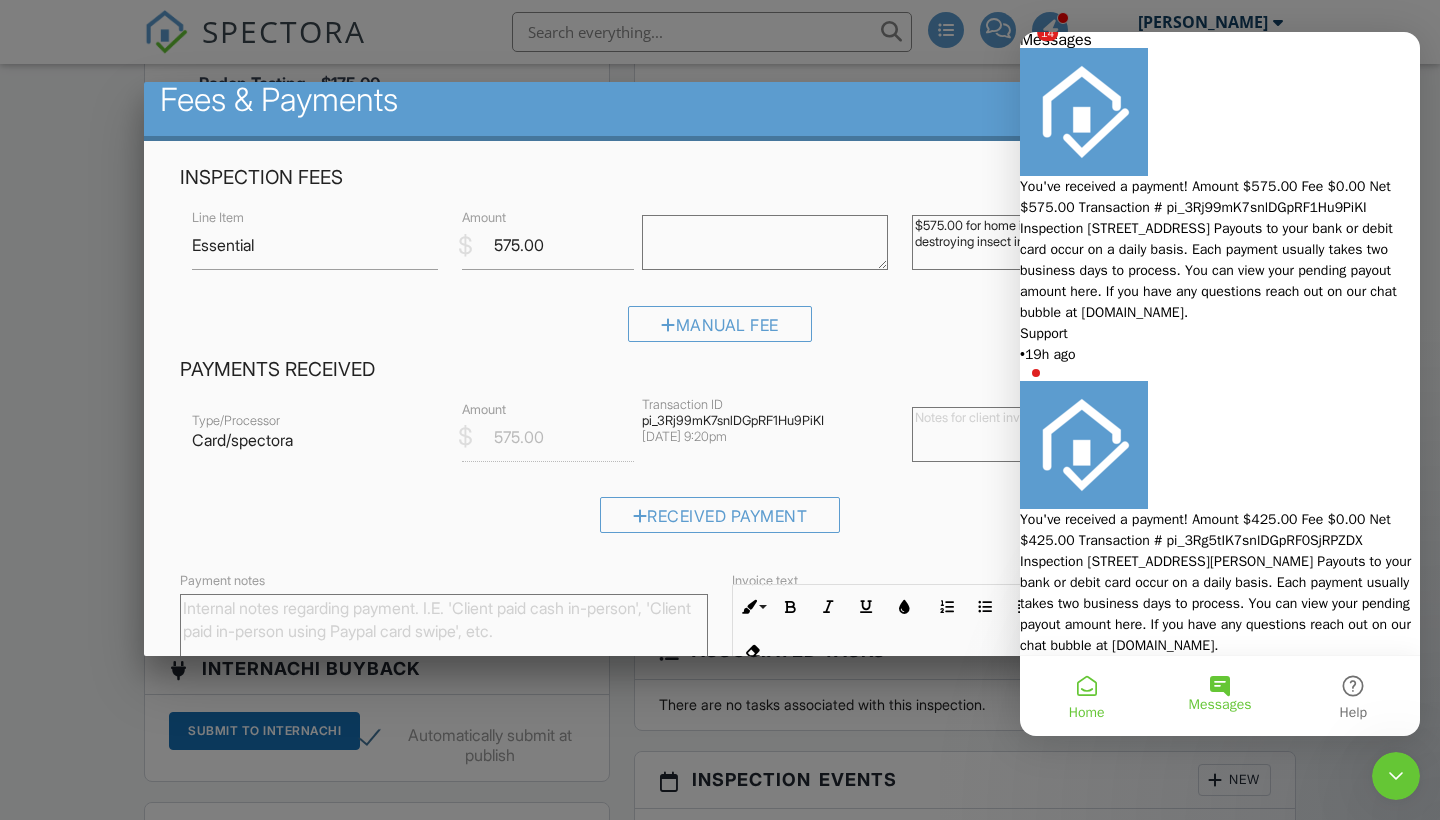 click on "Home" at bounding box center (1086, 696) 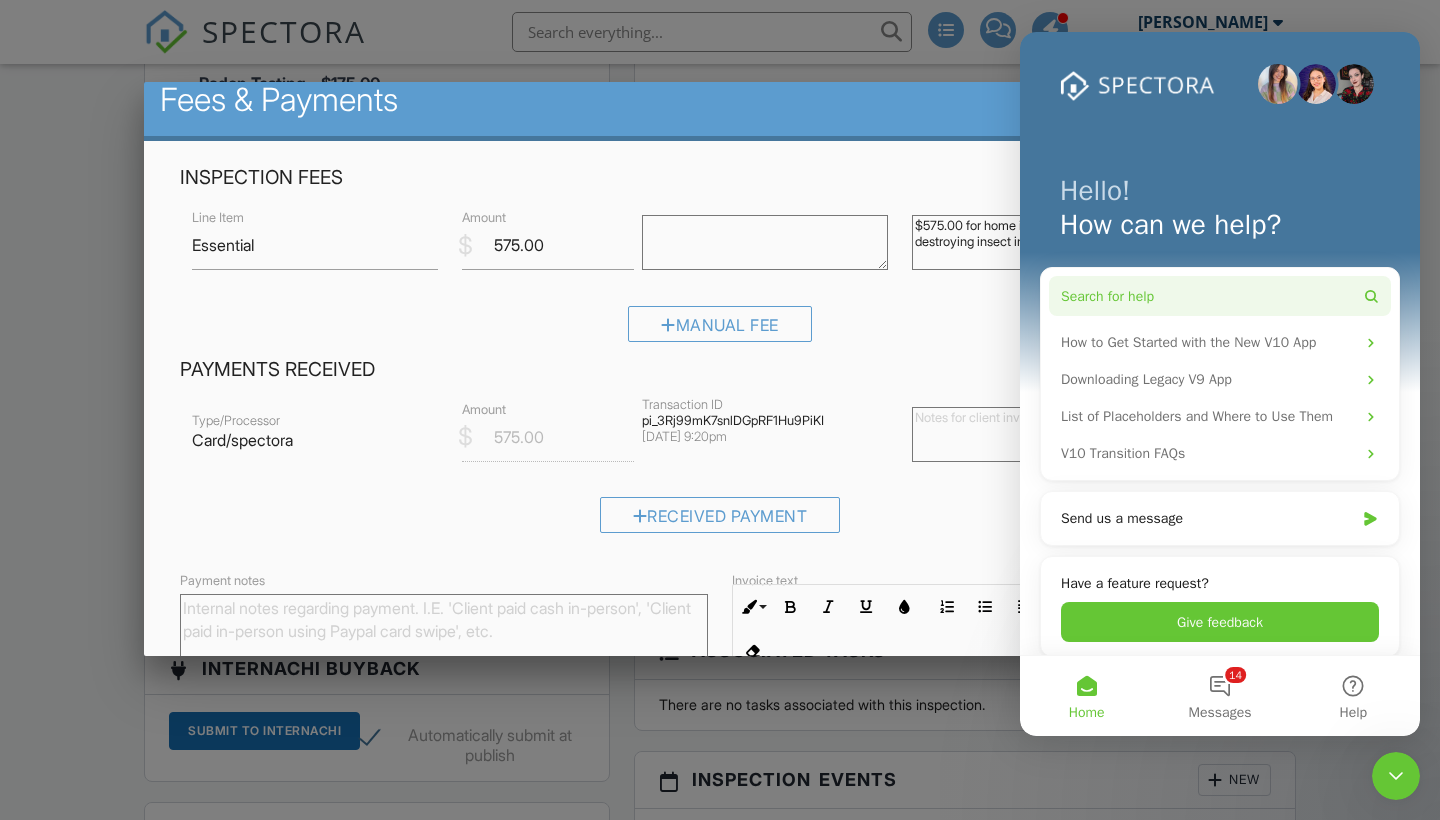 click on "Search for help" at bounding box center (1220, 296) 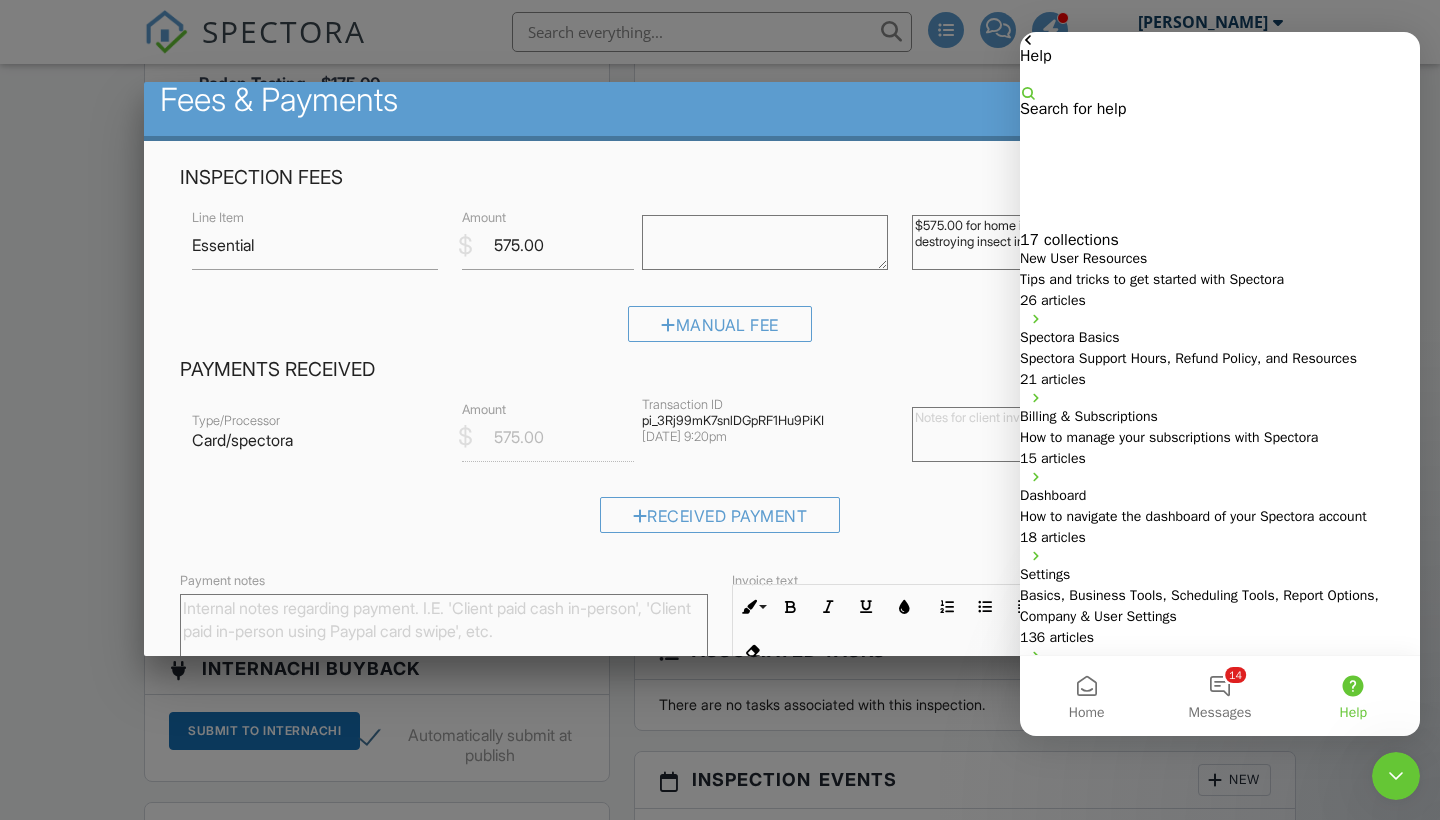 type on "r" 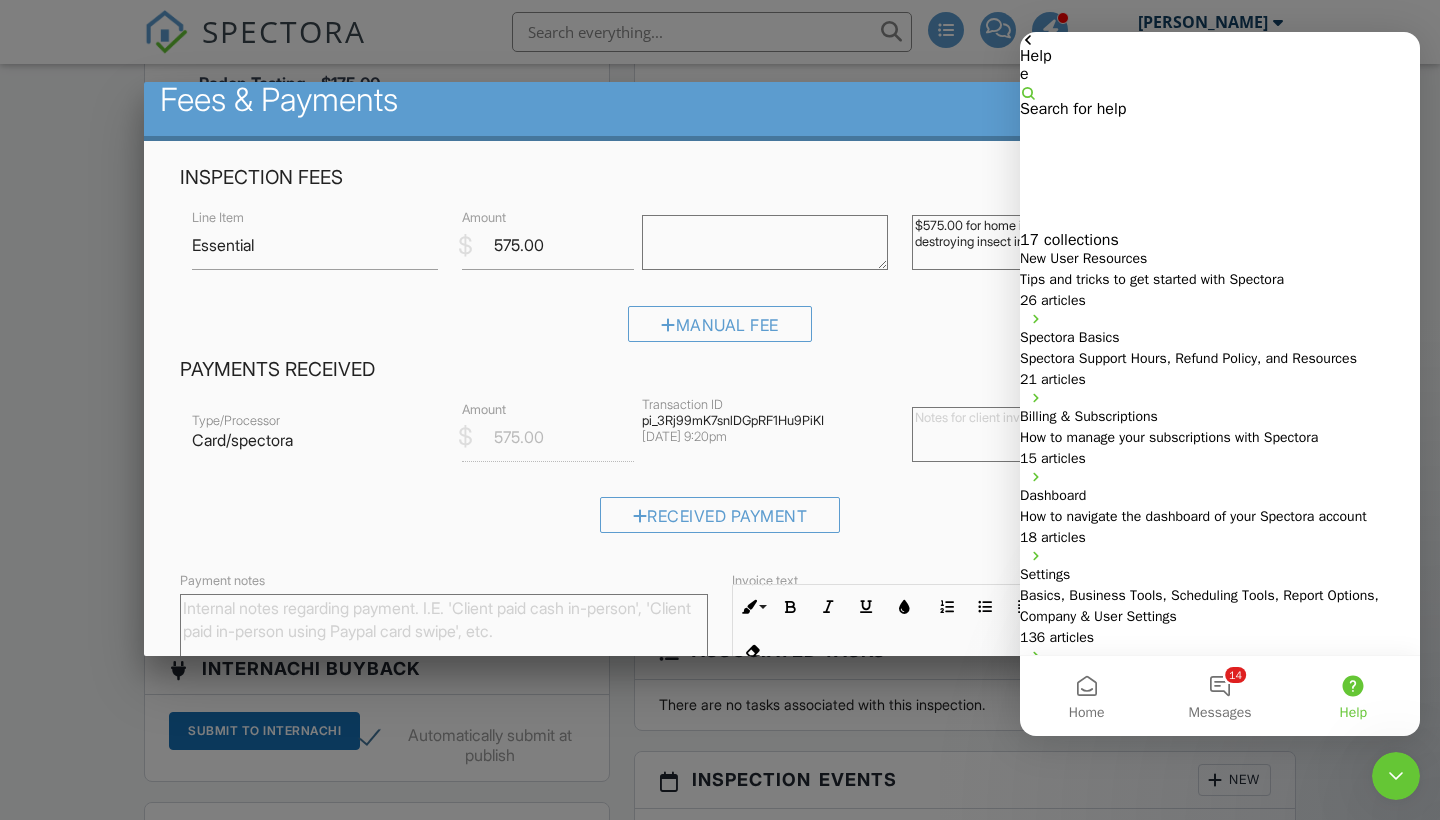 scroll, scrollTop: 0, scrollLeft: 0, axis: both 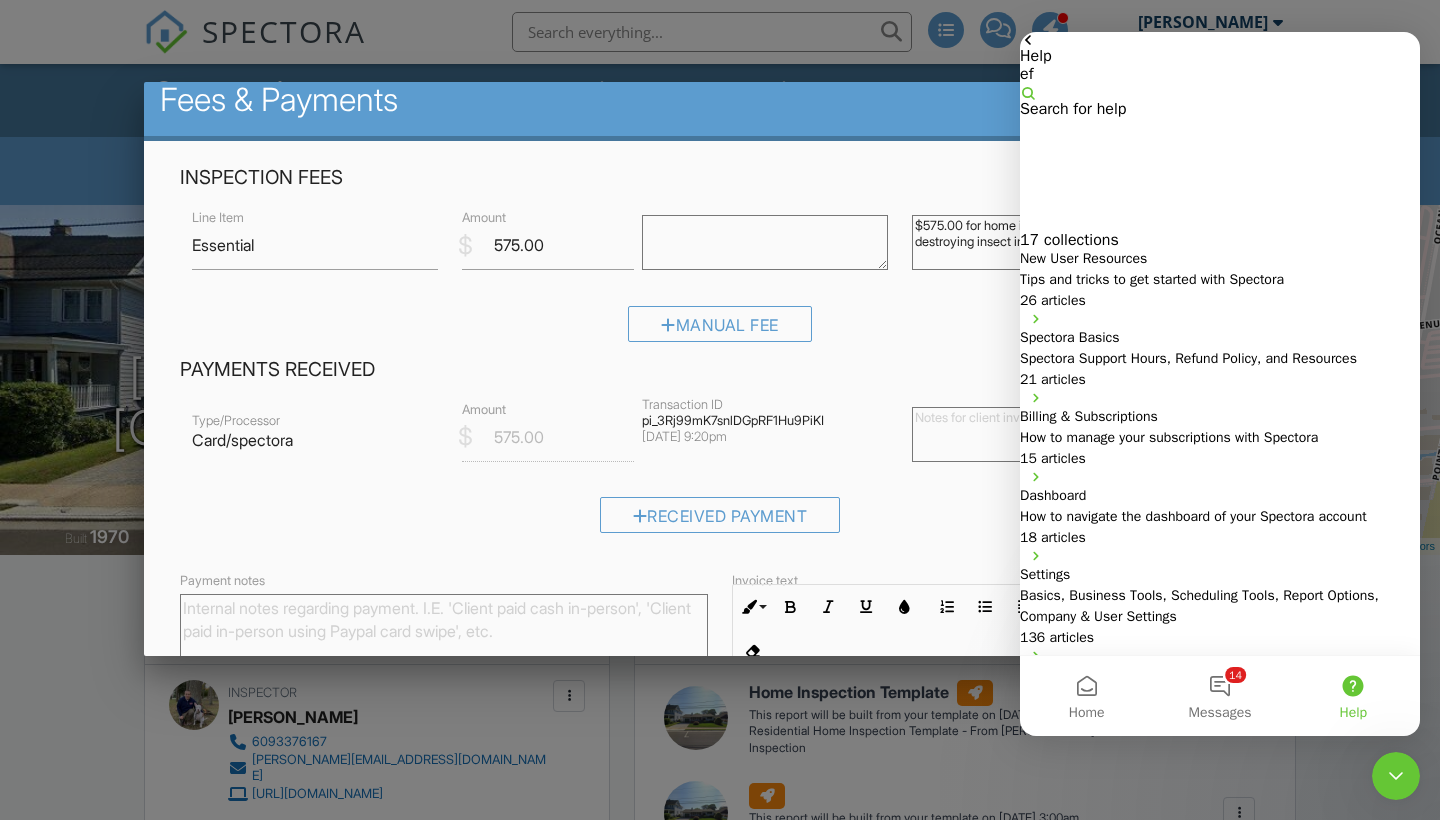 type on "e" 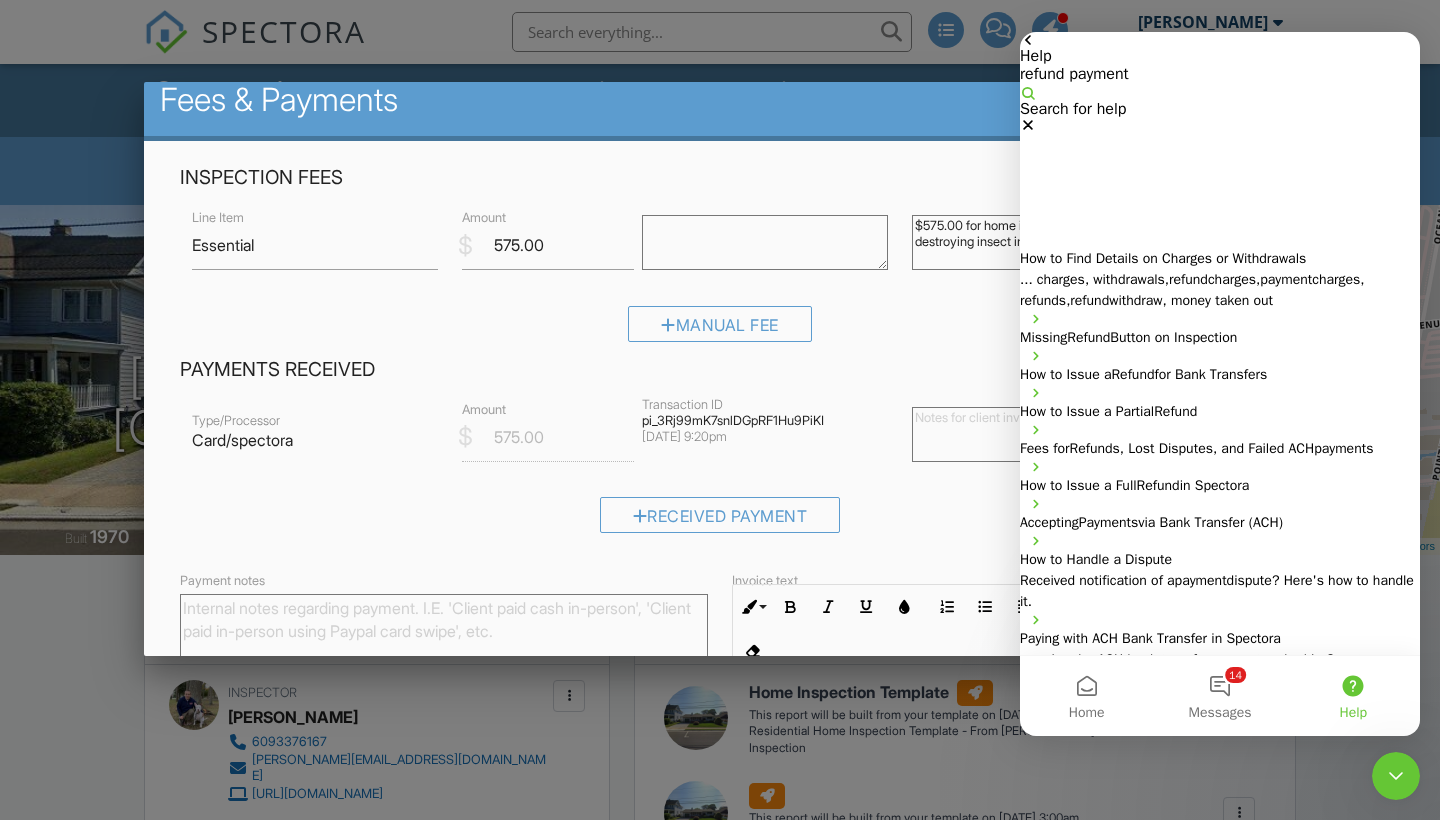 scroll, scrollTop: 0, scrollLeft: 0, axis: both 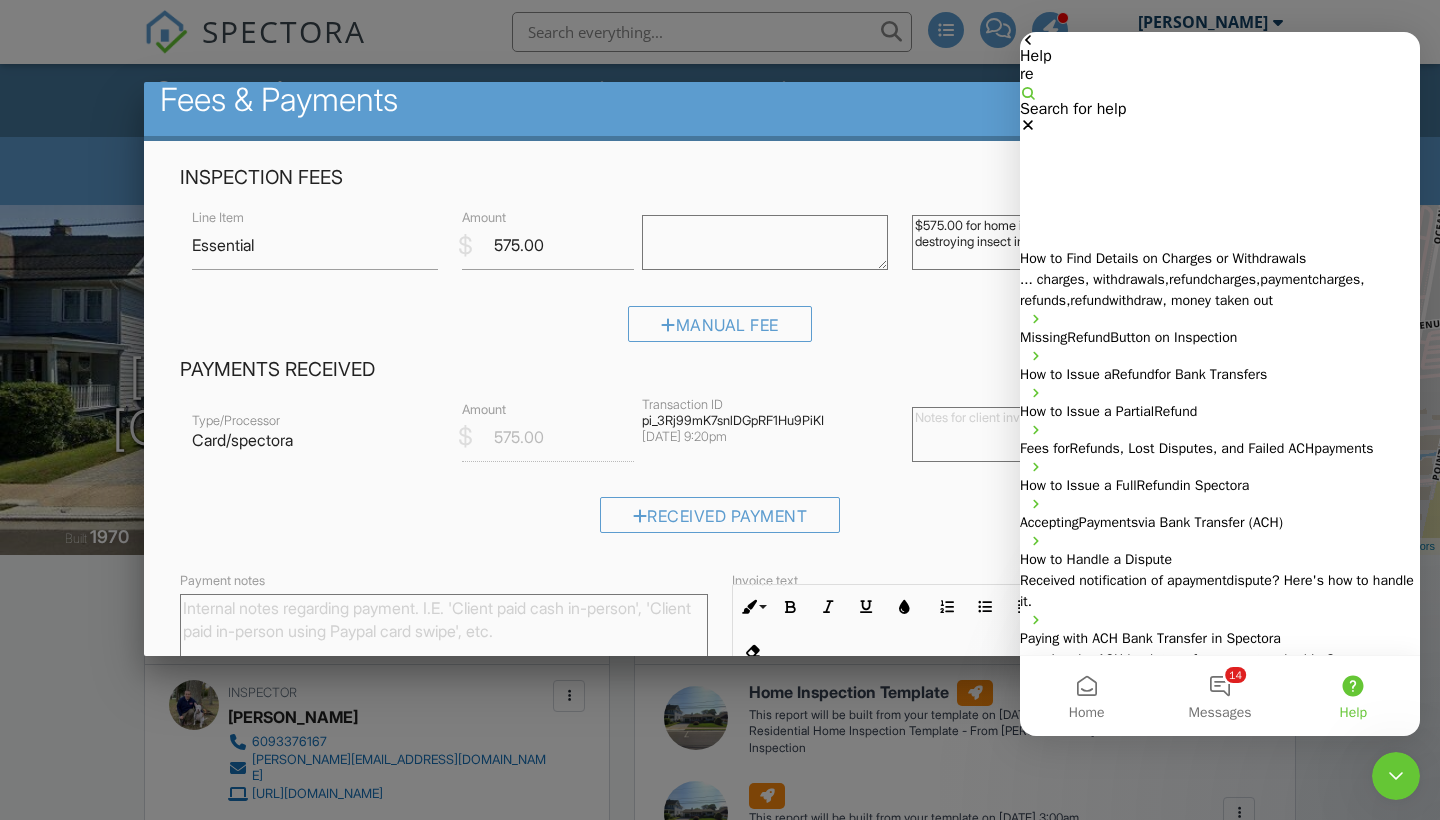 type on "r" 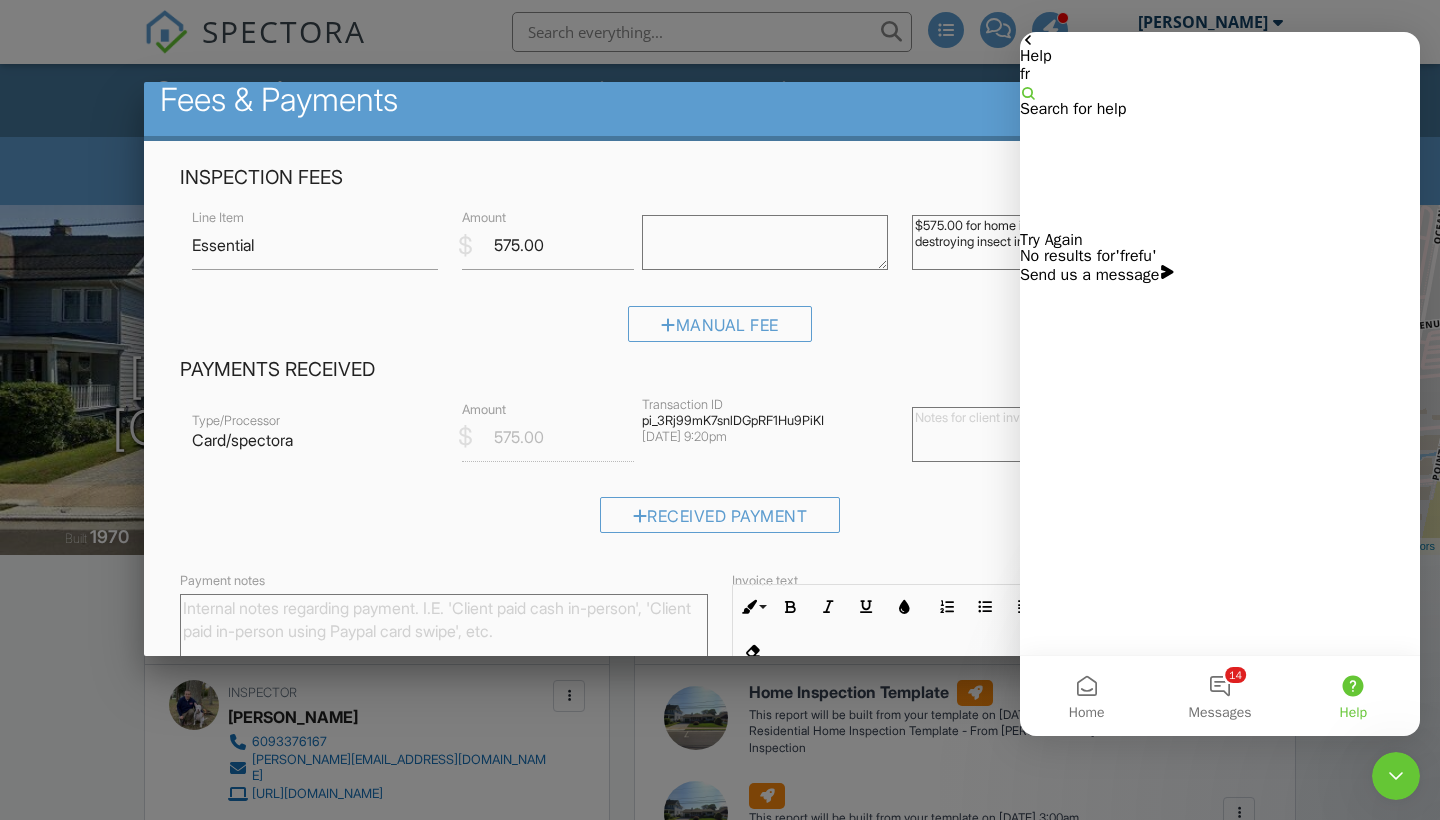 type on "f" 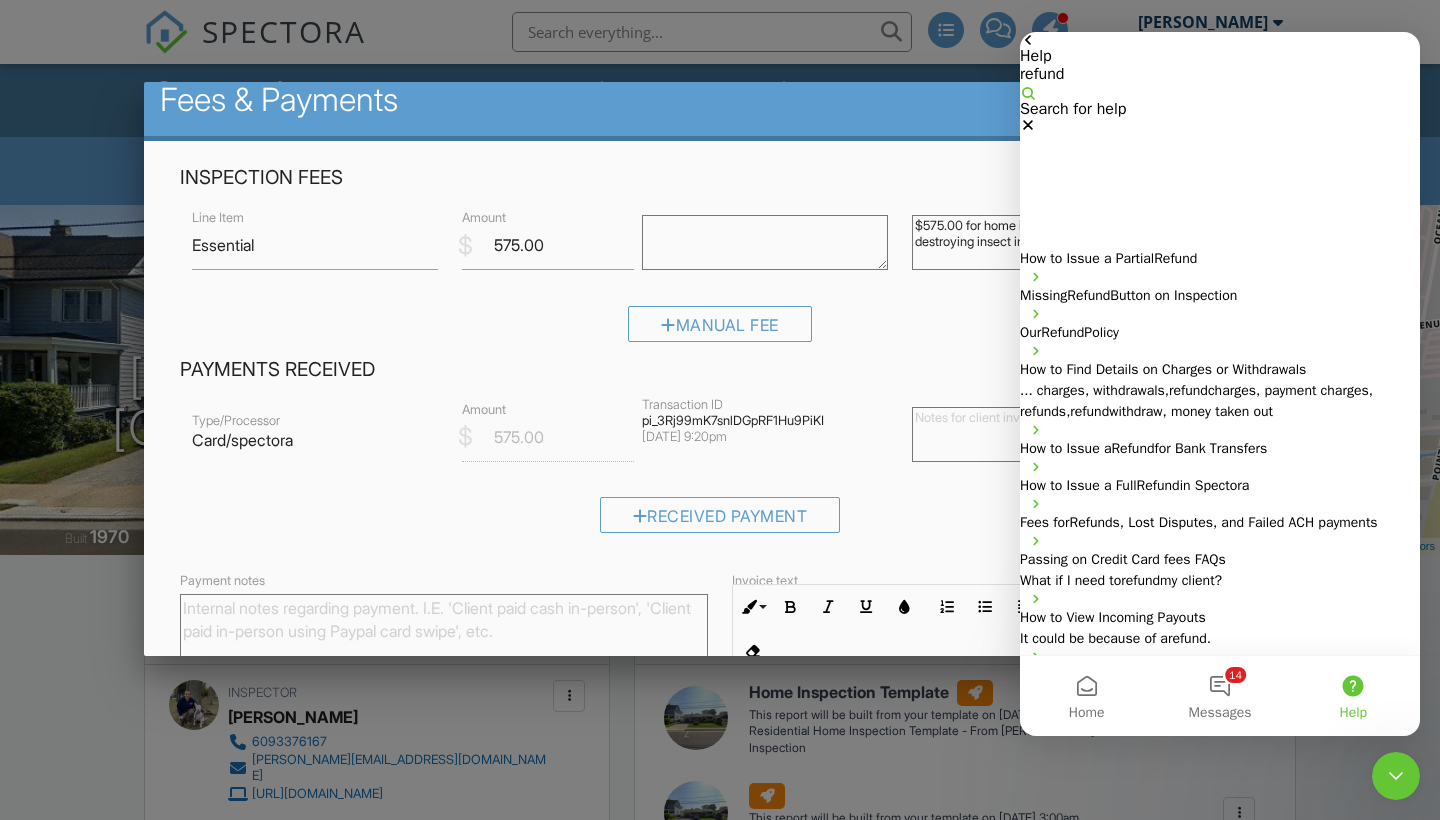 type on "refund" 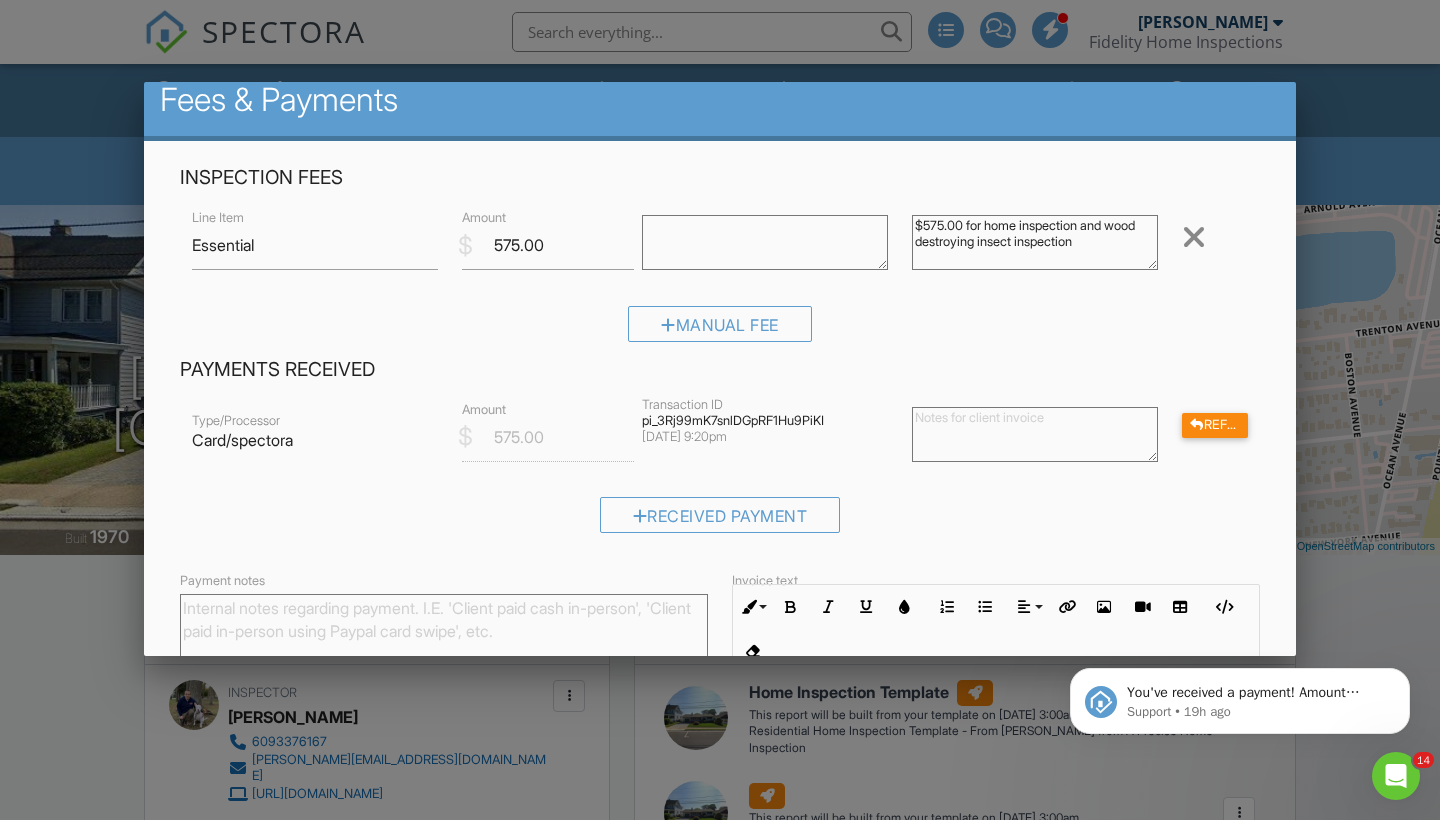 scroll, scrollTop: 0, scrollLeft: 0, axis: both 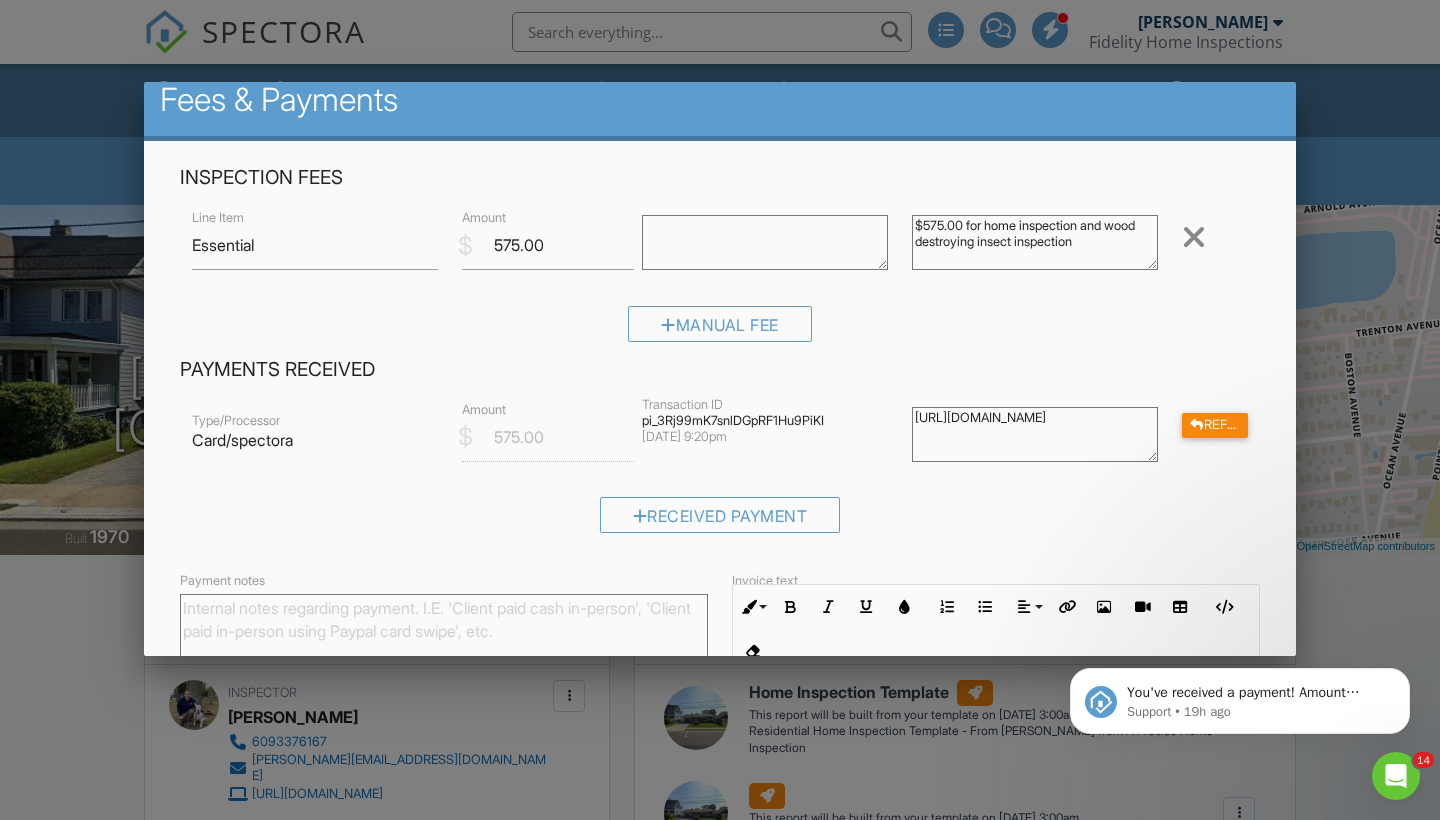 drag, startPoint x: 1214, startPoint y: 424, endPoint x: 1173, endPoint y: 465, distance: 57.982758 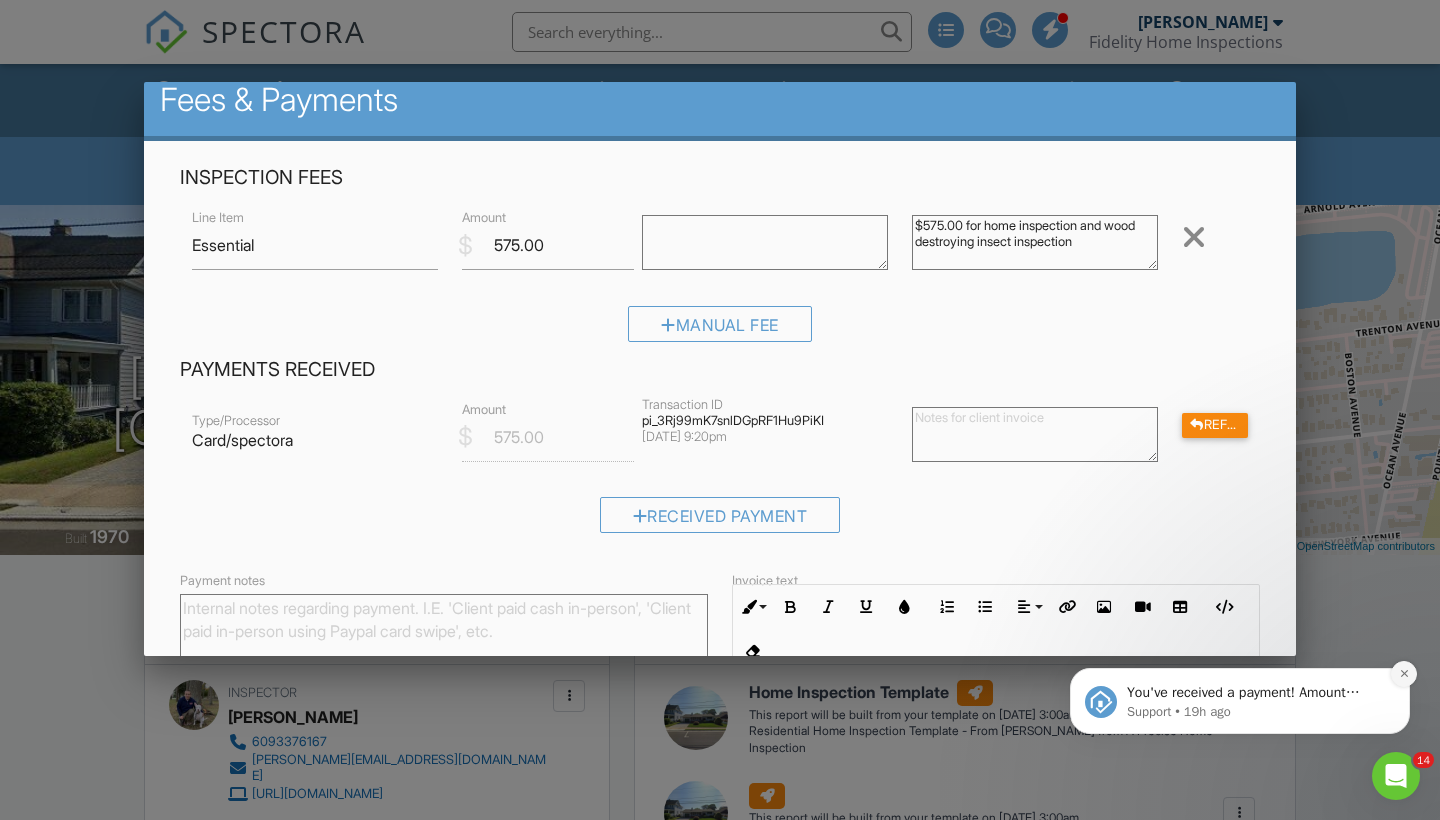 click at bounding box center [1404, 674] 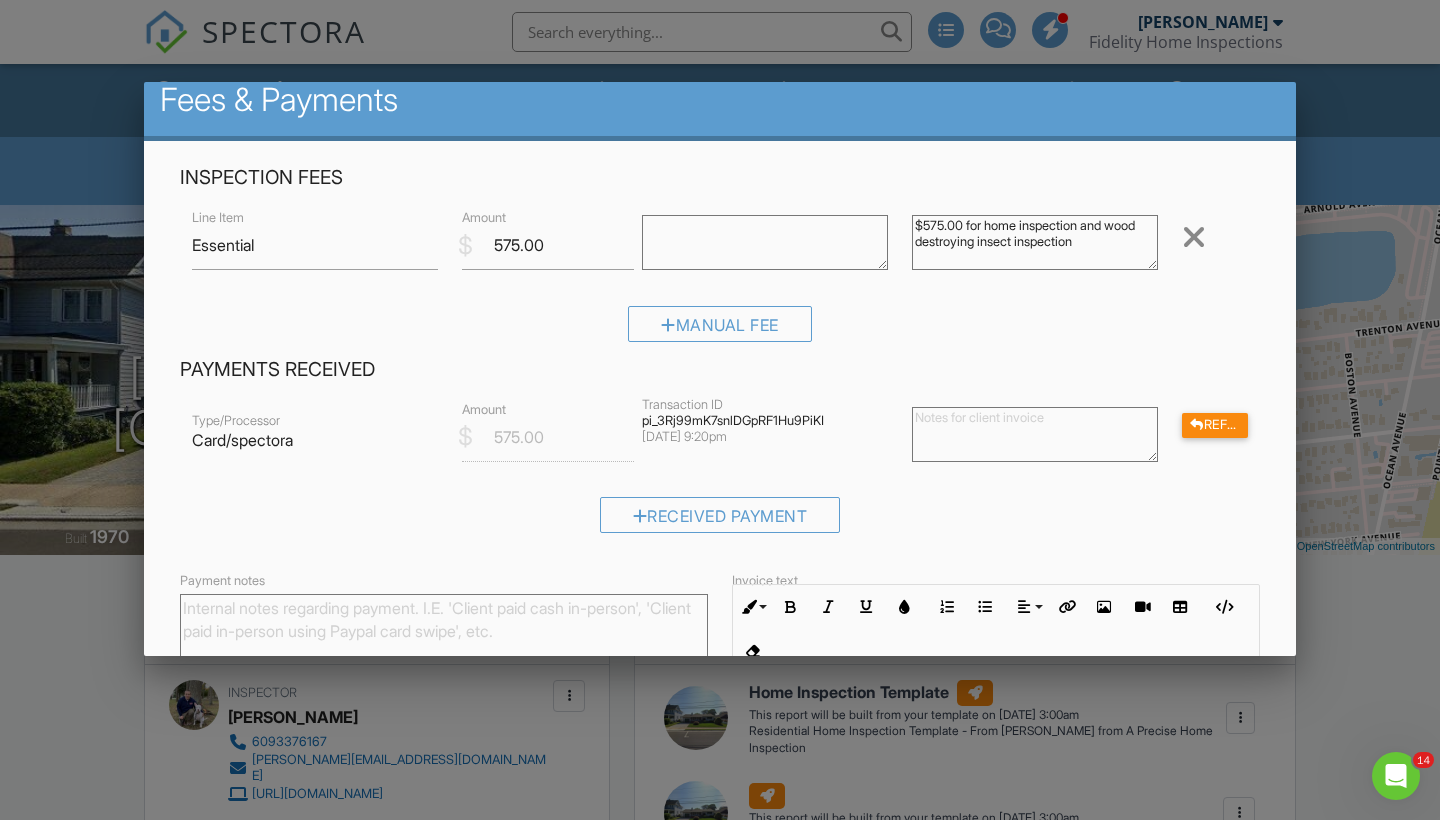 click 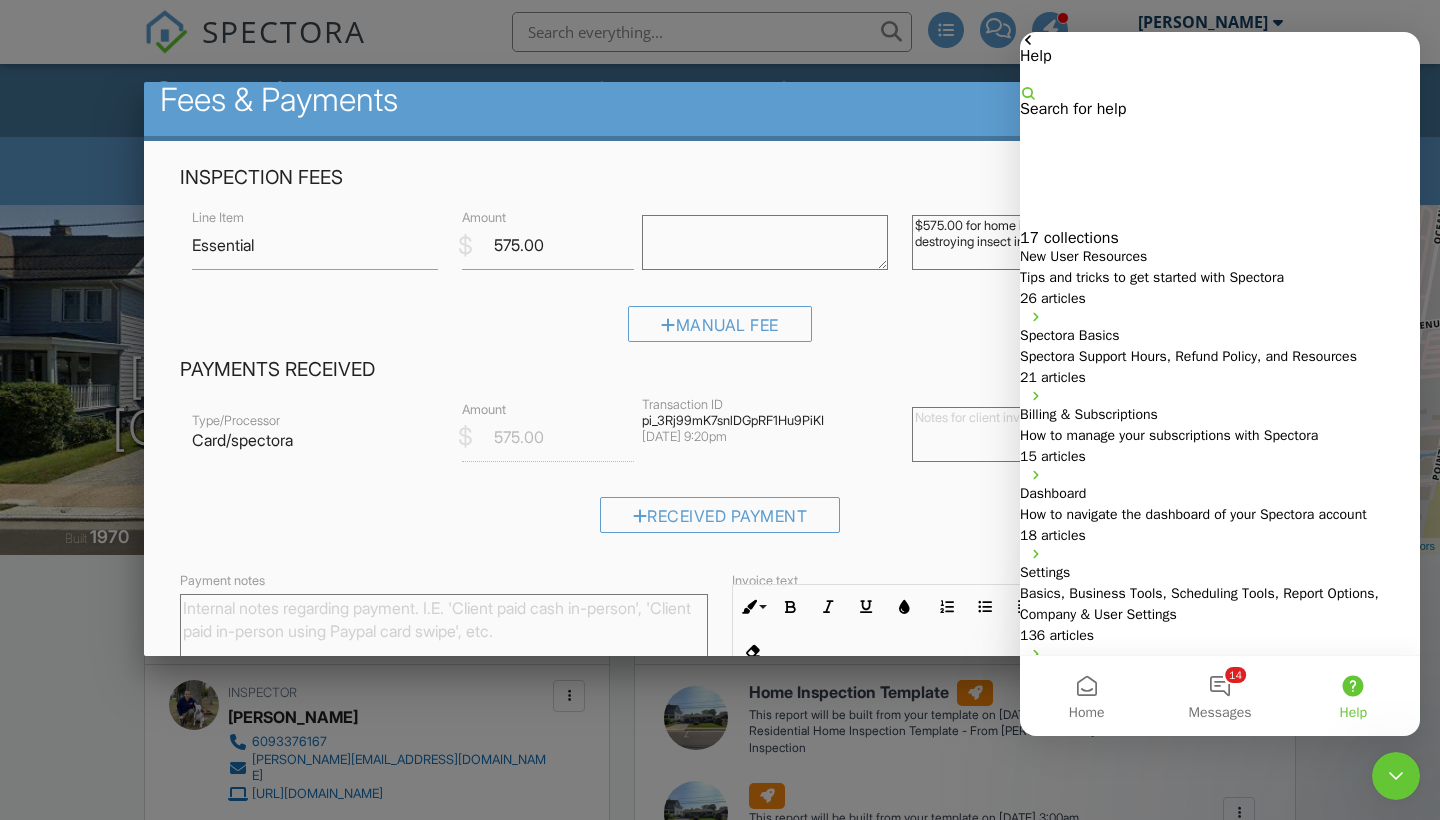 scroll, scrollTop: 0, scrollLeft: 0, axis: both 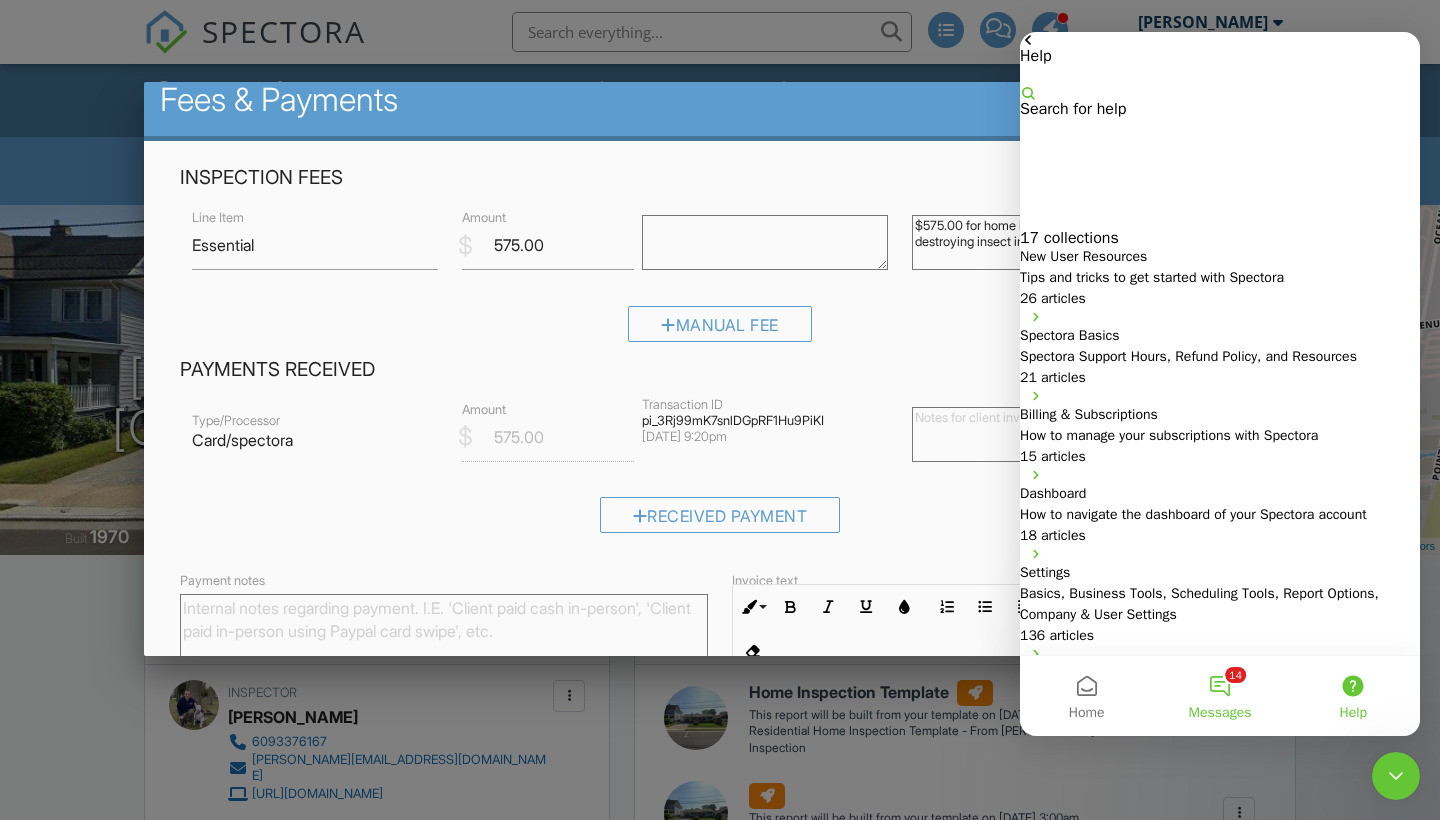 click on "14 Messages" at bounding box center [1219, 696] 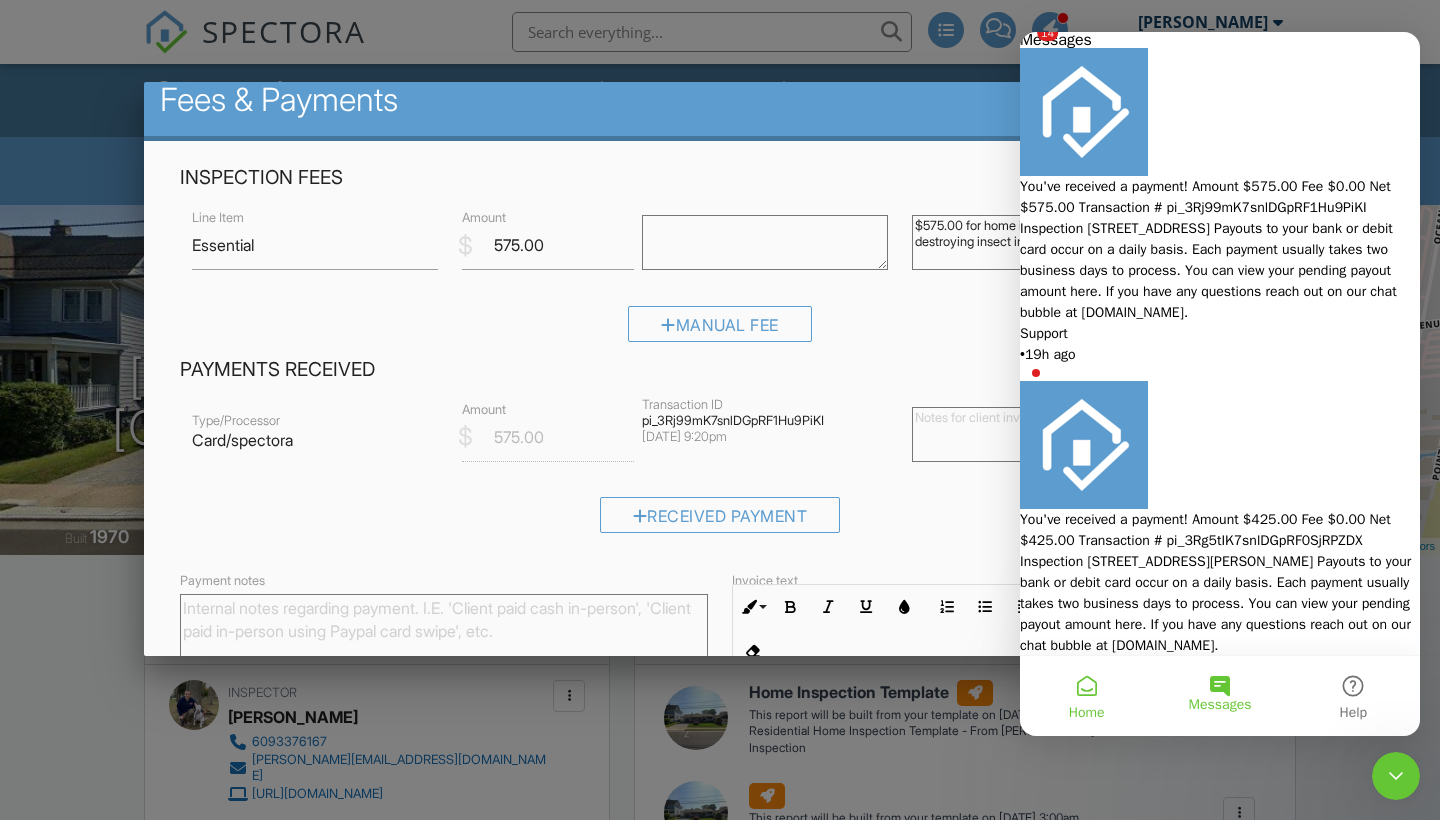 click on "Home" at bounding box center (1086, 696) 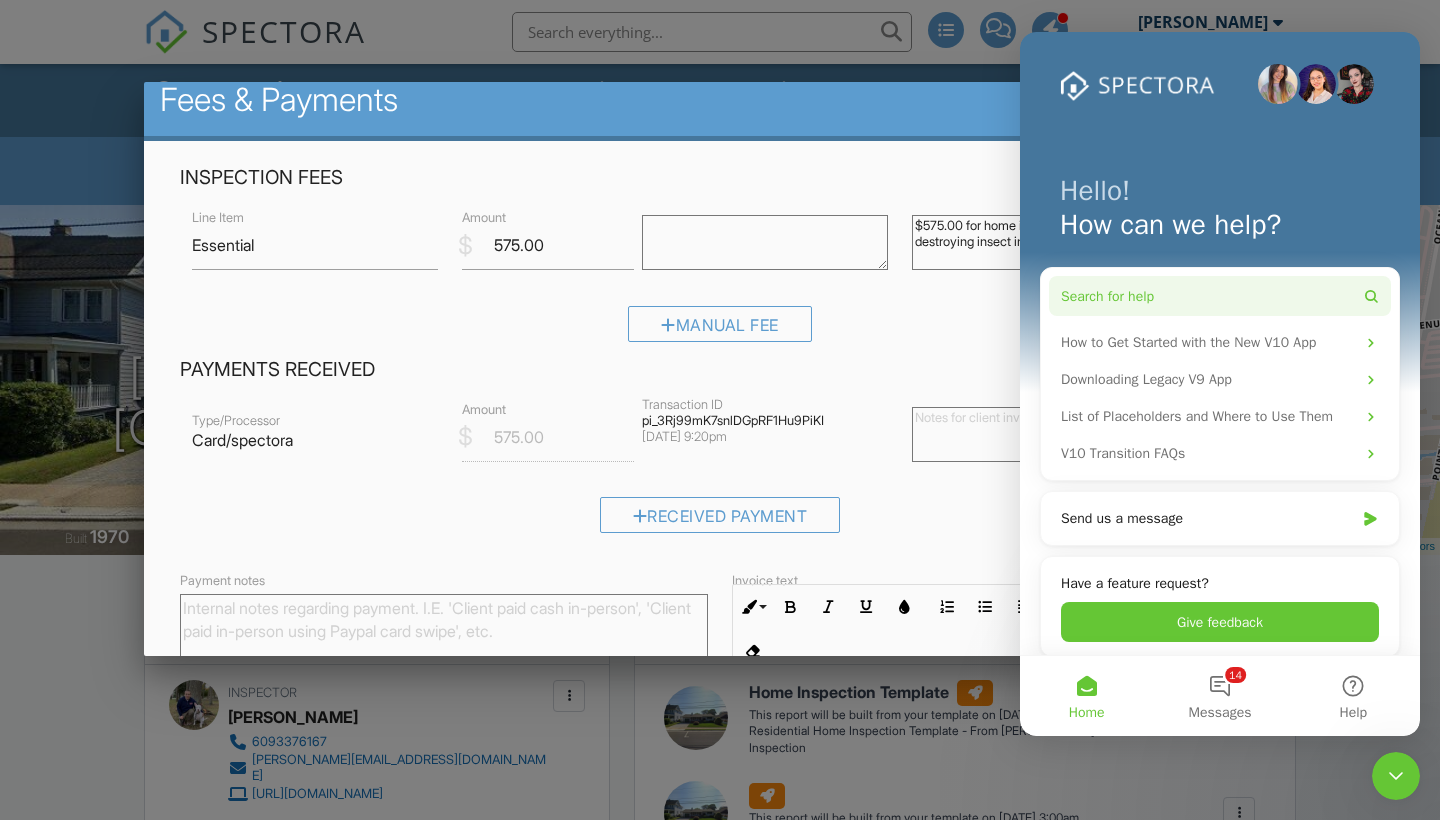 click on "Search for help" at bounding box center [1107, 296] 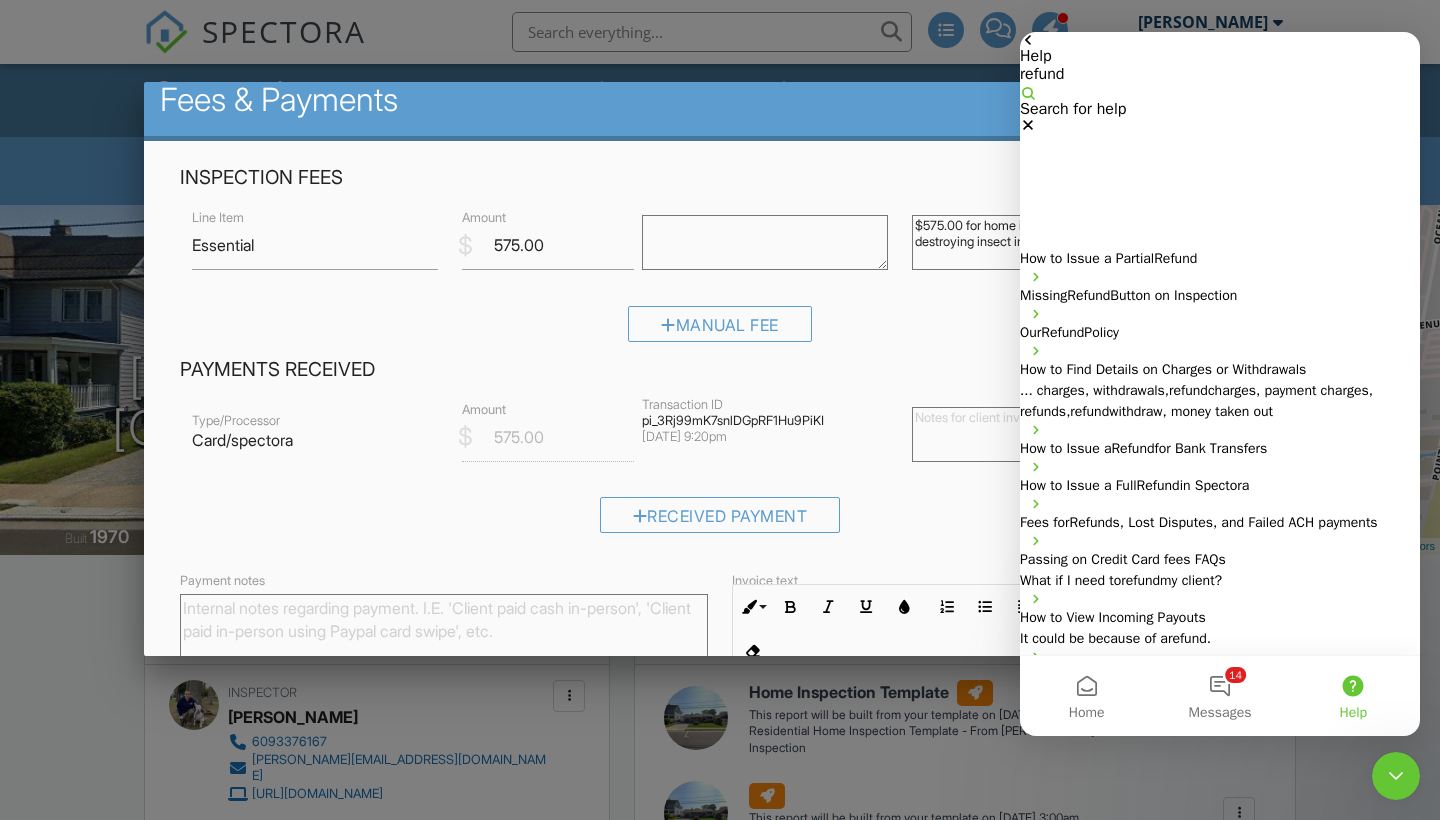 type on "refund" 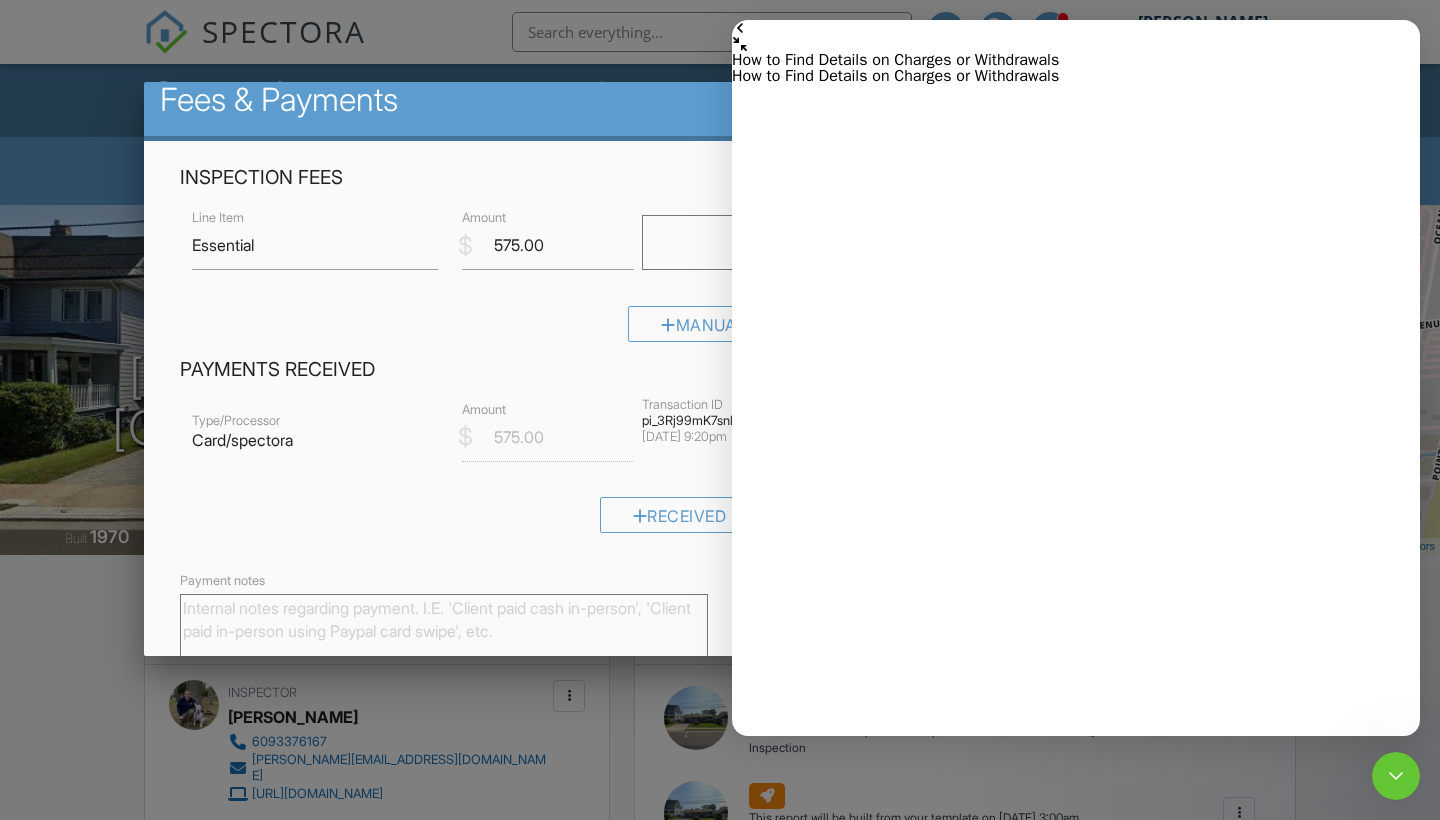 scroll, scrollTop: 3634, scrollLeft: 0, axis: vertical 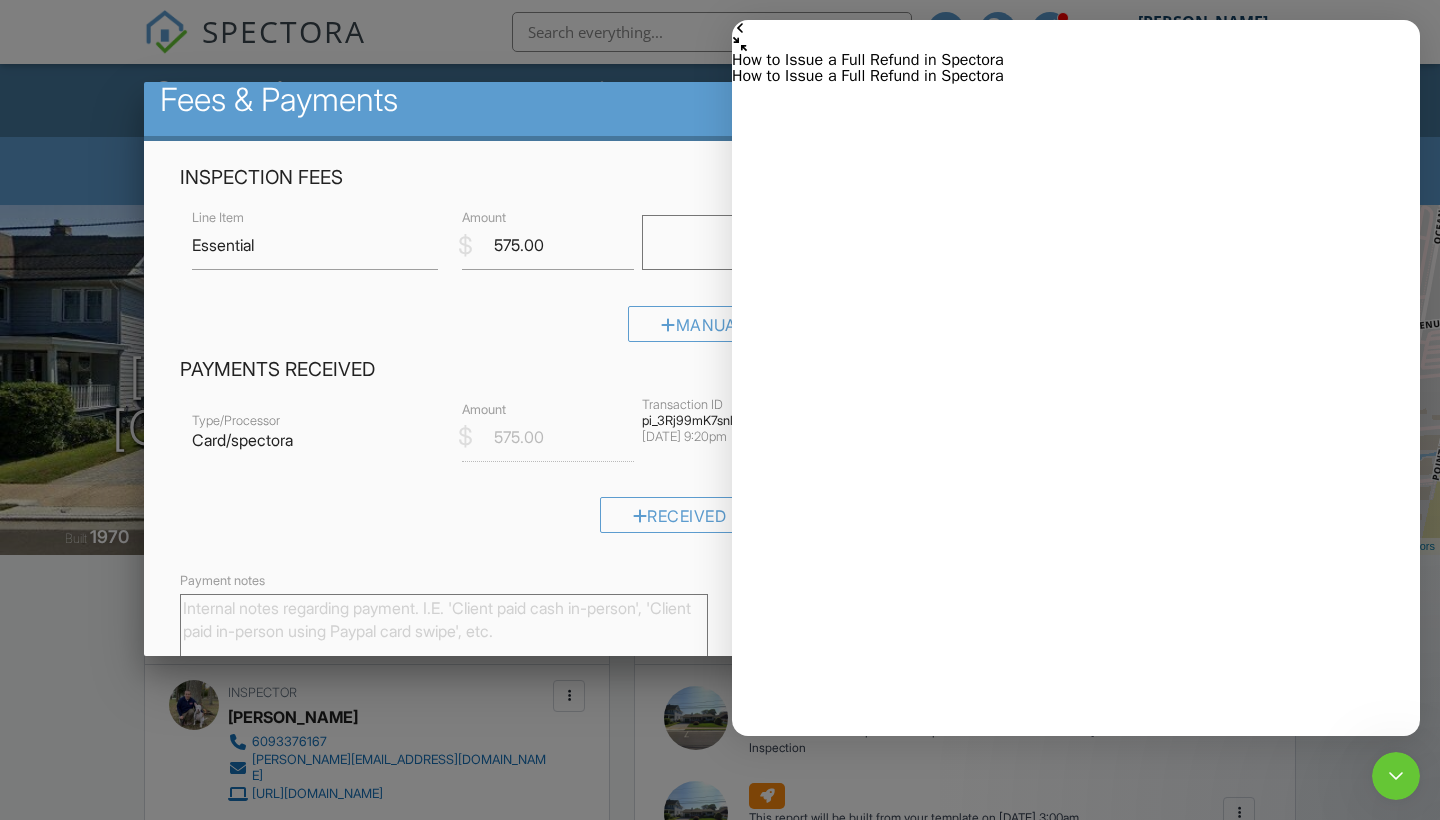click on "Manual Fee" at bounding box center (720, 331) 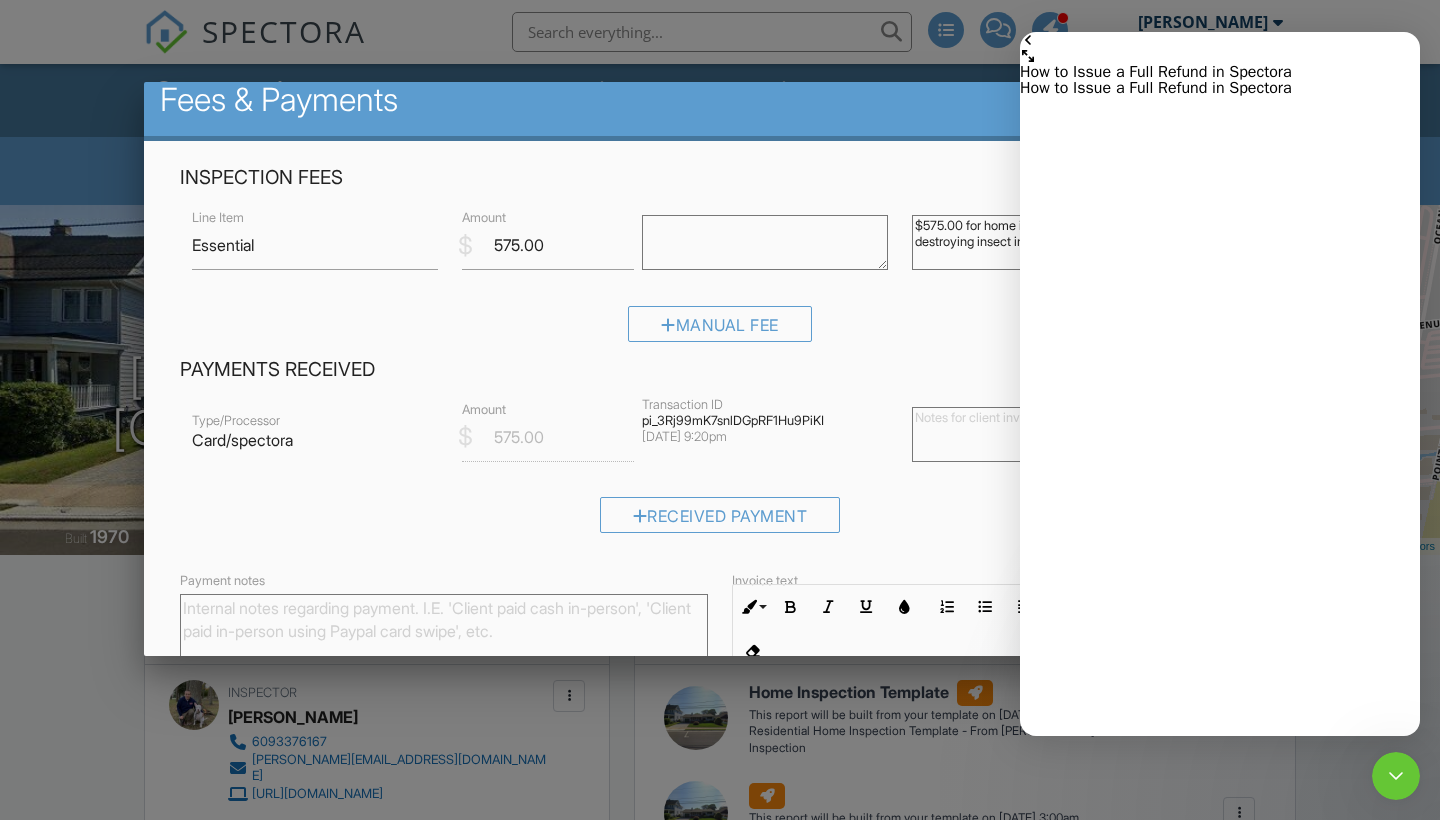 click 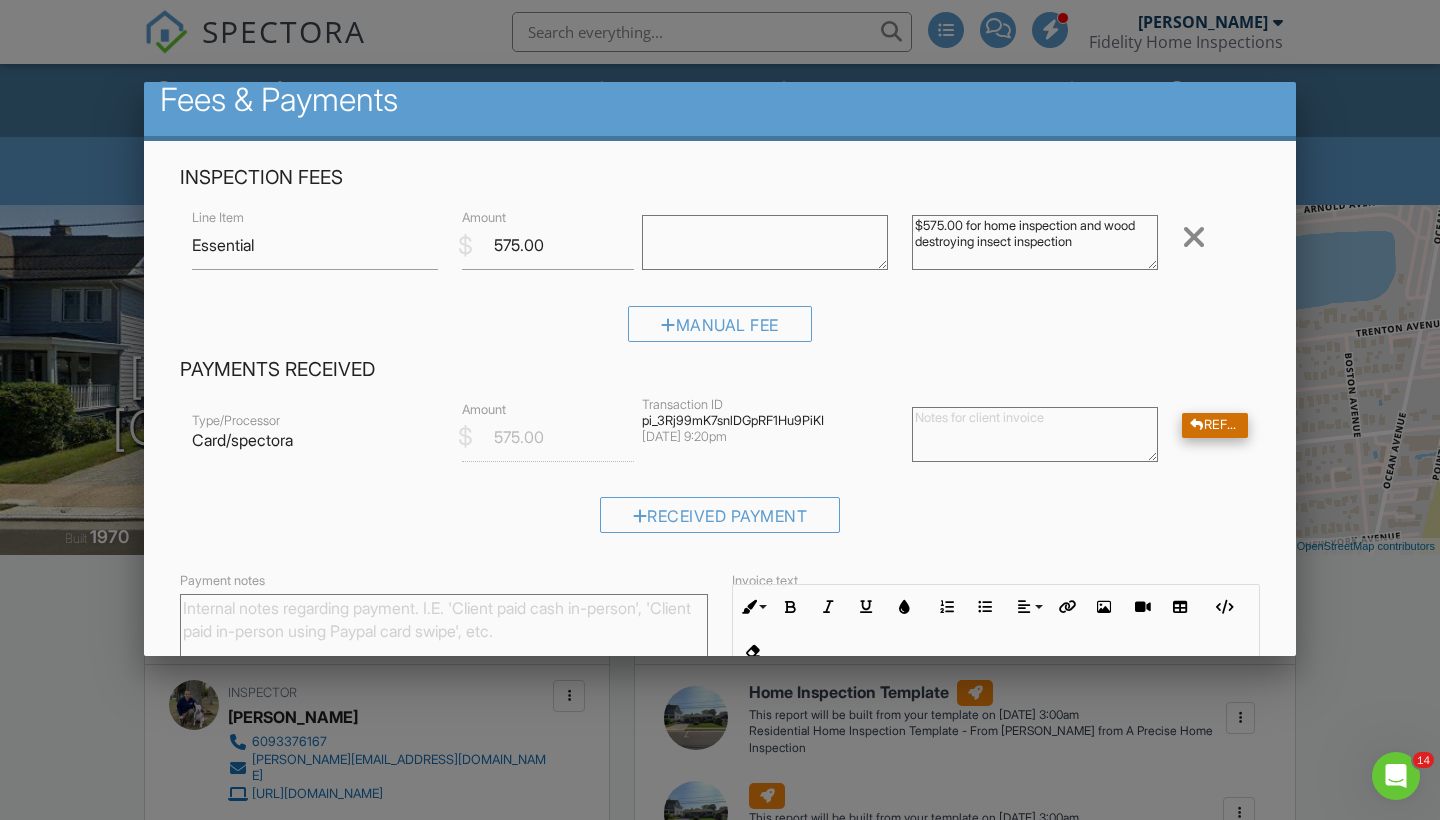 click on "Refund" at bounding box center (1215, 425) 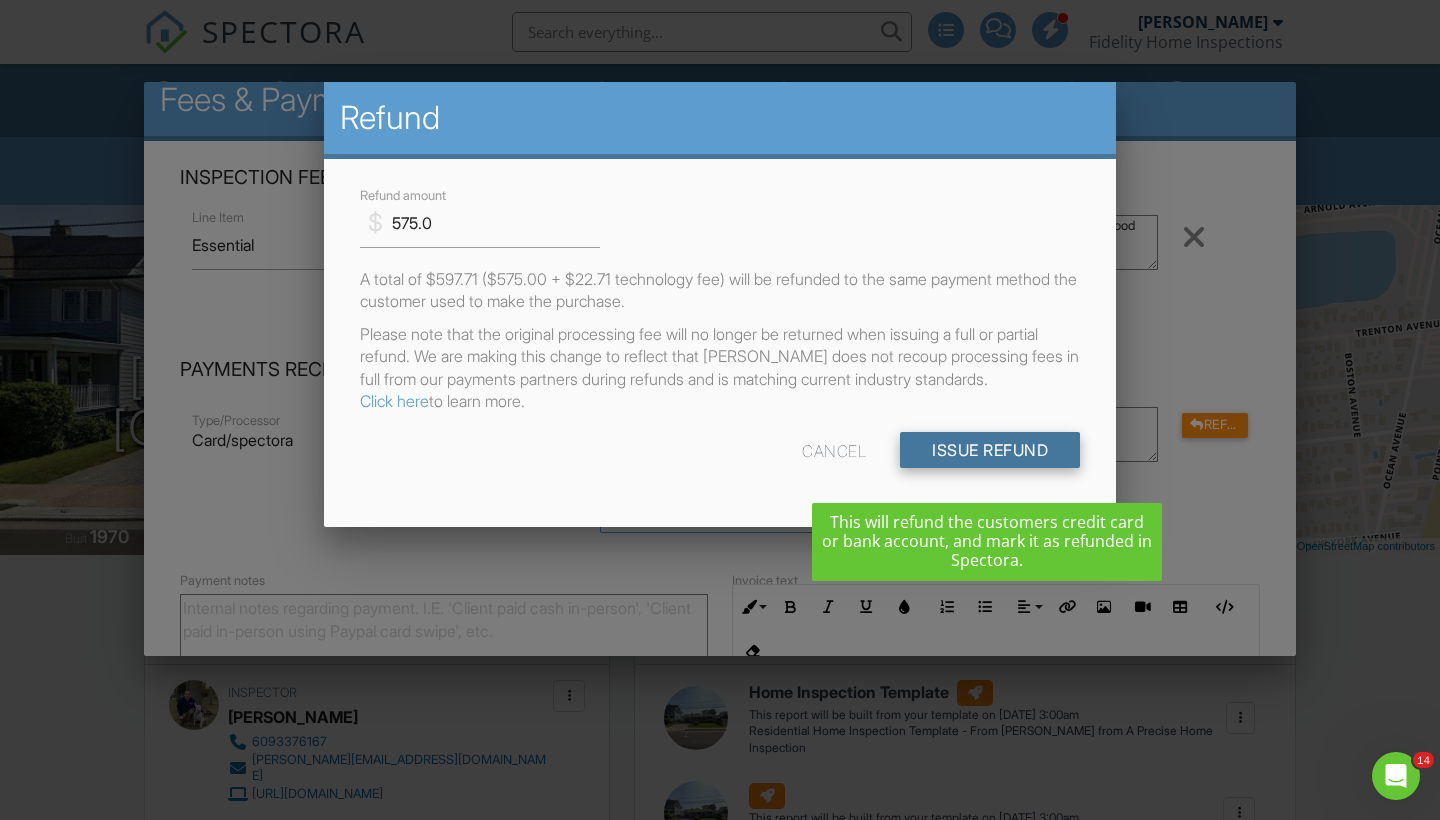 click on "Issue Refund" at bounding box center (990, 450) 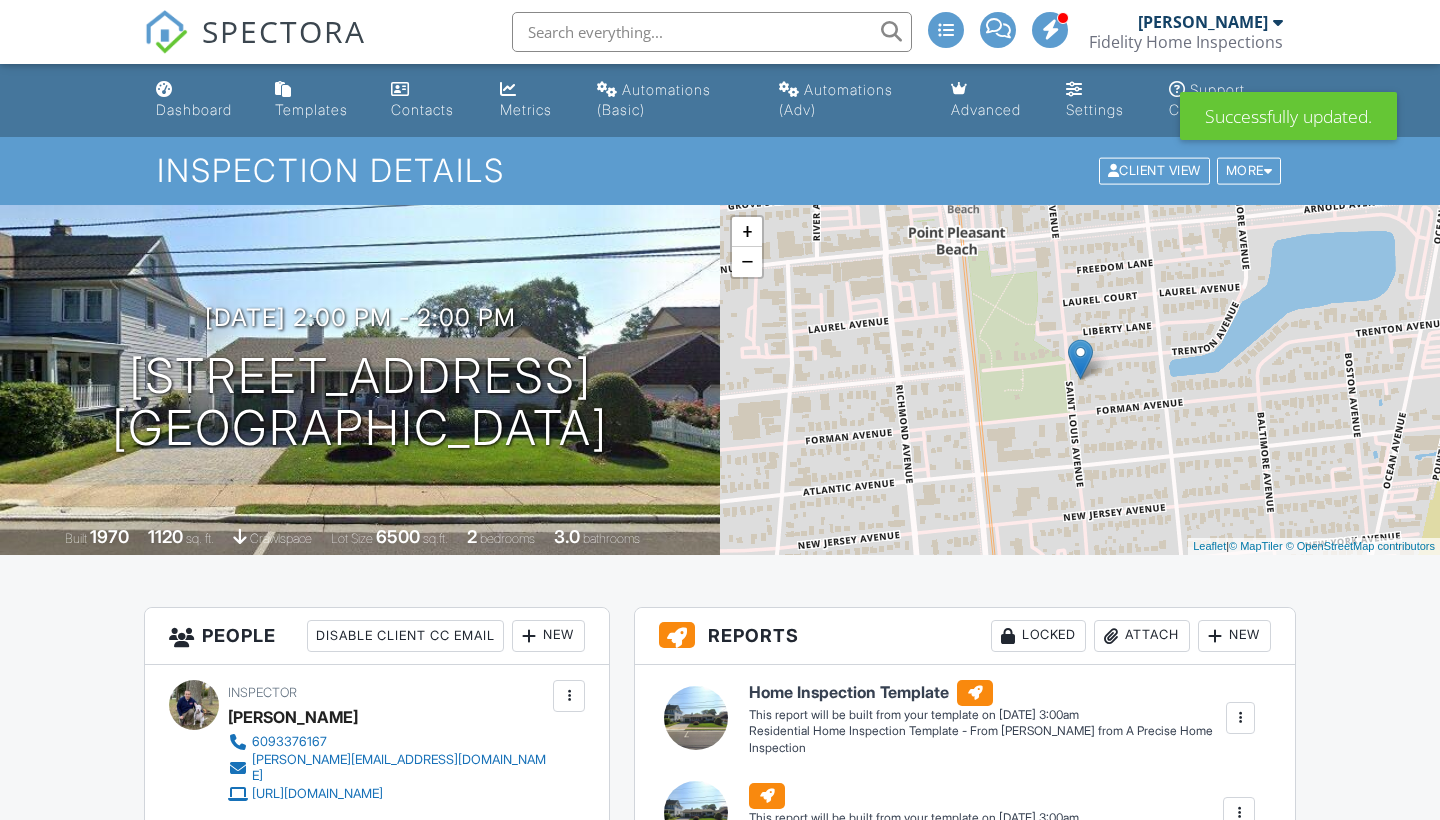 scroll, scrollTop: 730, scrollLeft: 0, axis: vertical 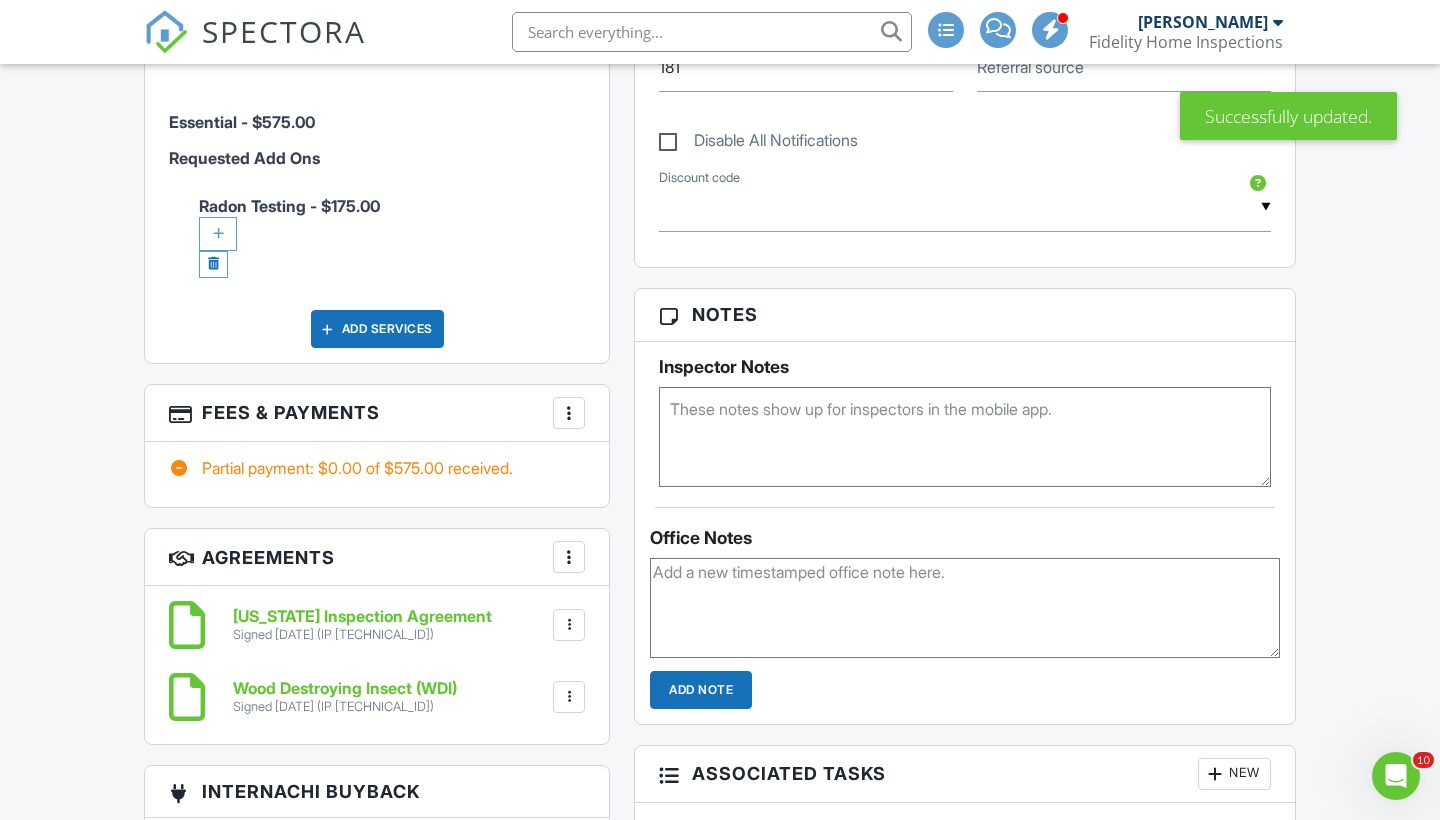 click at bounding box center [965, 437] 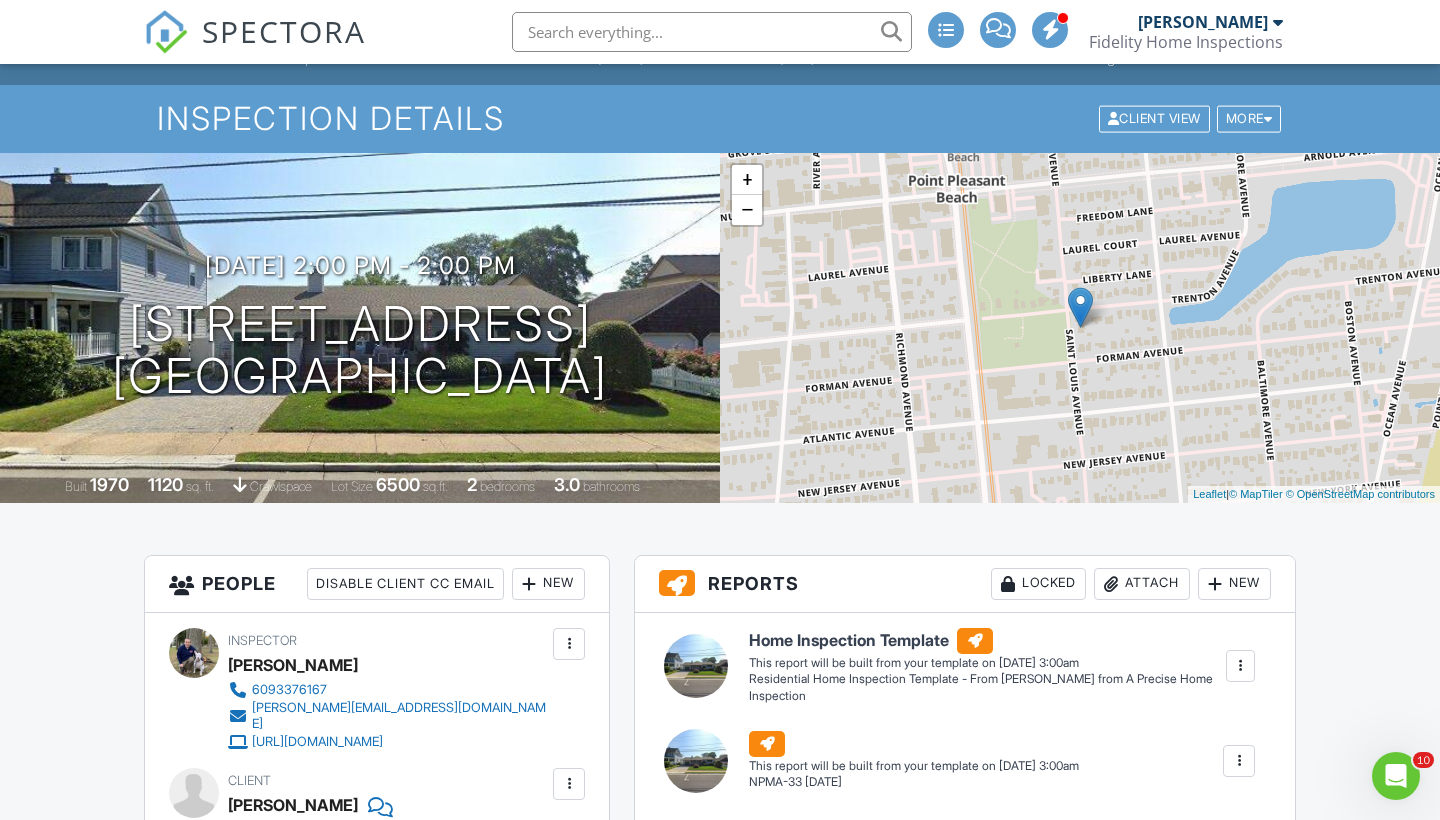 scroll, scrollTop: 67, scrollLeft: 0, axis: vertical 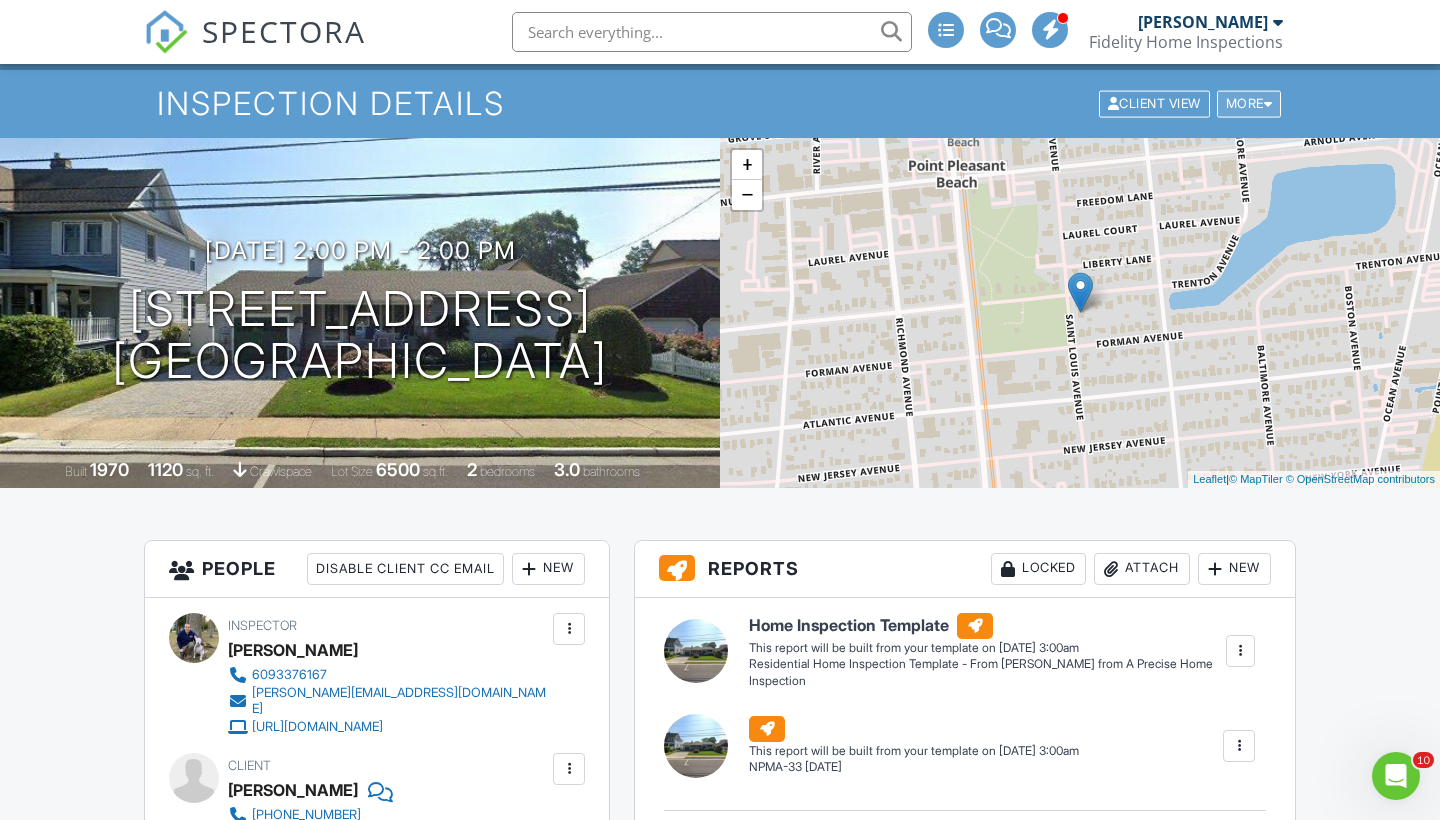 click on "More" at bounding box center (1249, 104) 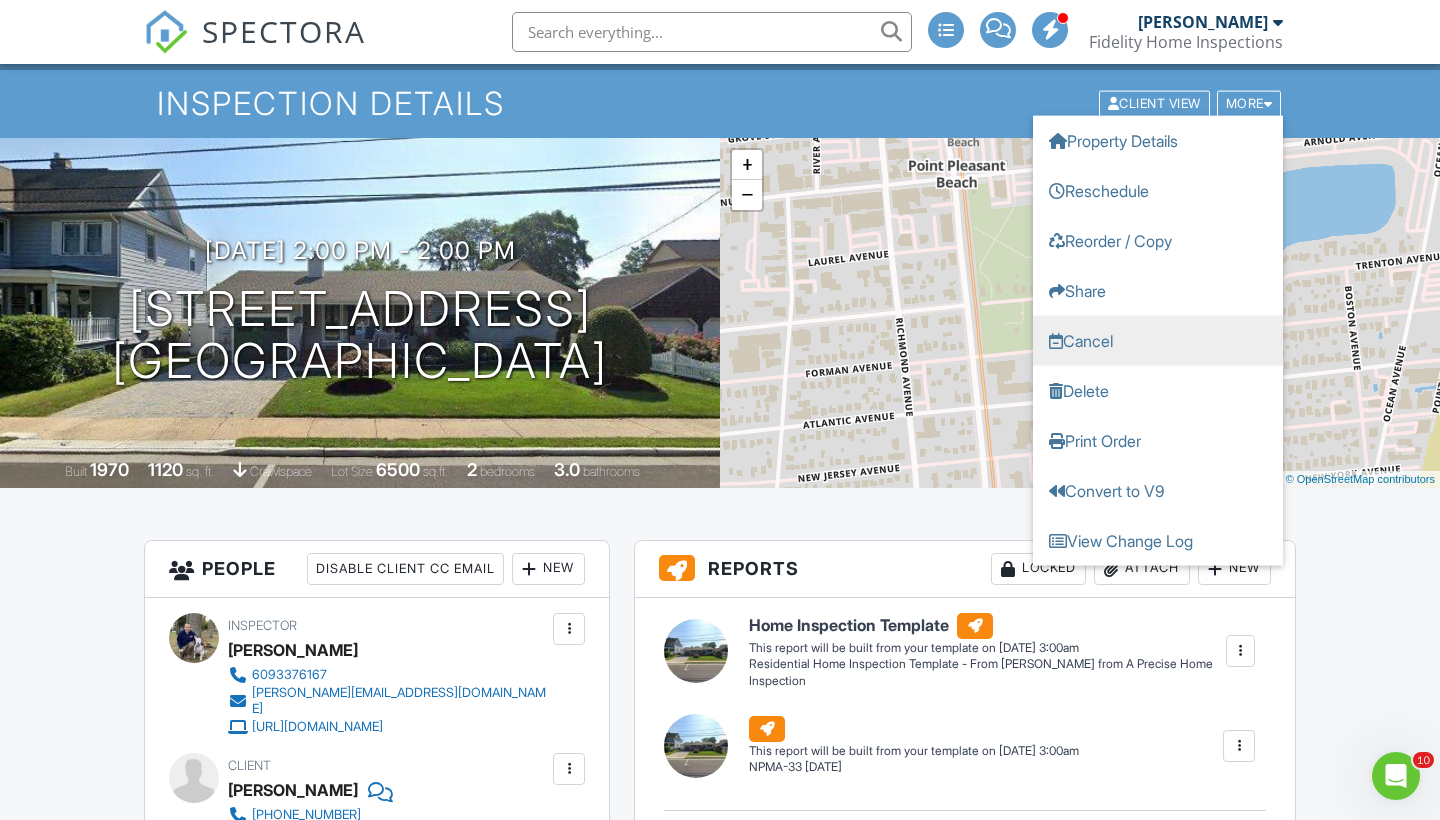 click on "Cancel" at bounding box center [1158, 341] 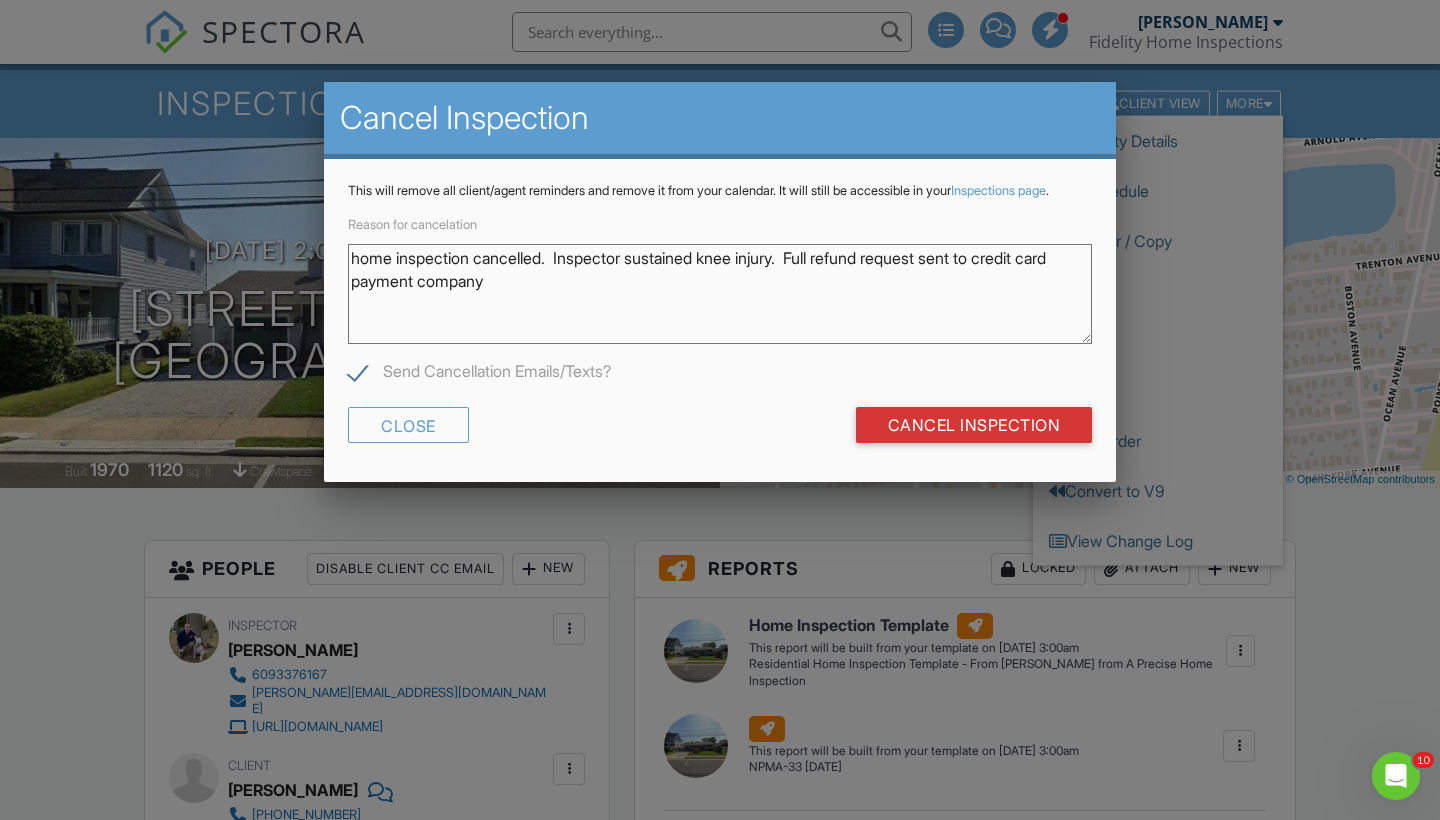 click on "home inspection cancelled.  Inspector sustained knee injury.  Full refund request sent to credit card payment company" at bounding box center (720, 294) 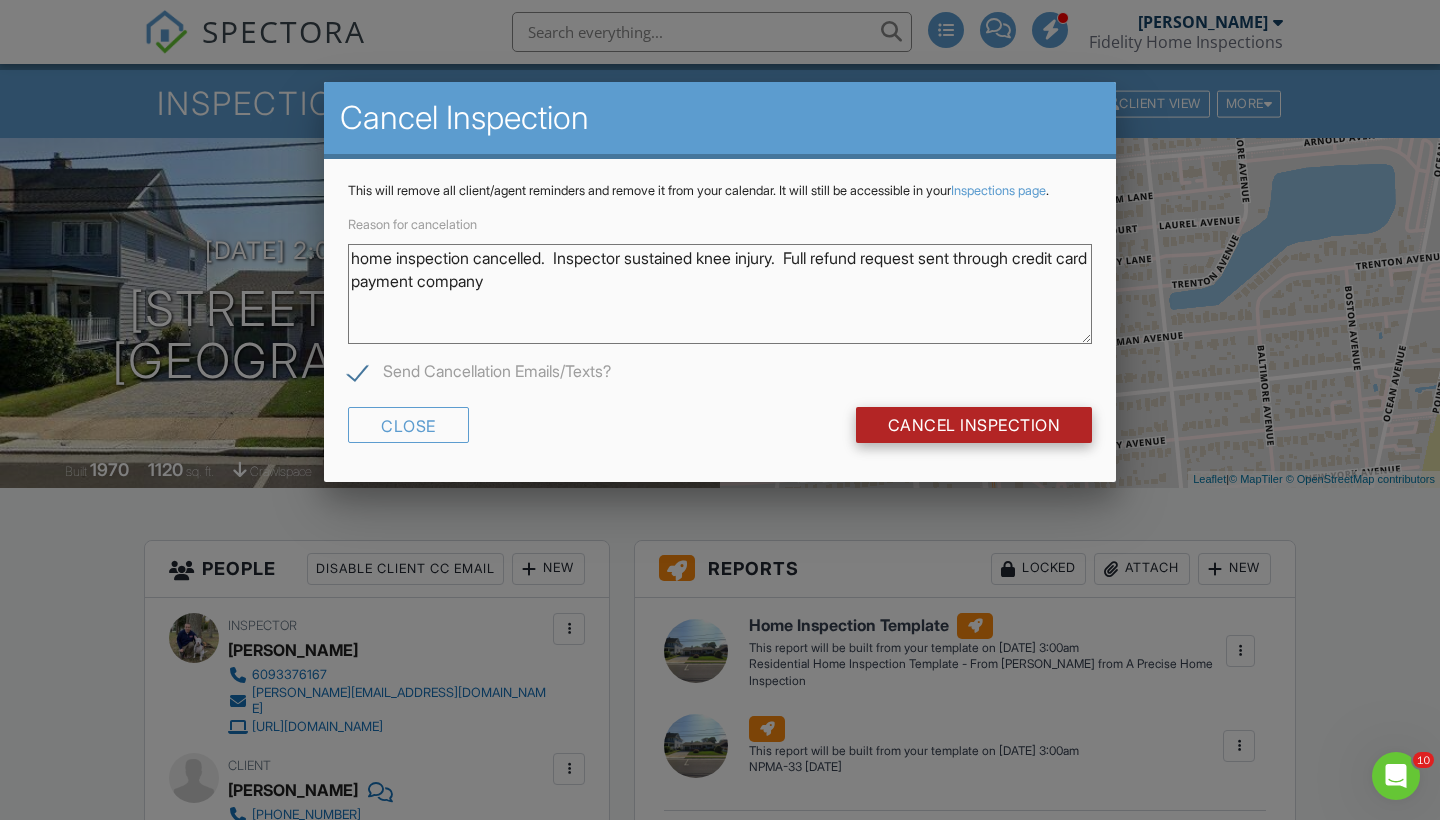 type on "home inspection cancelled.  Inspector sustained knee injury.  Full refund request sent through credit card payment company" 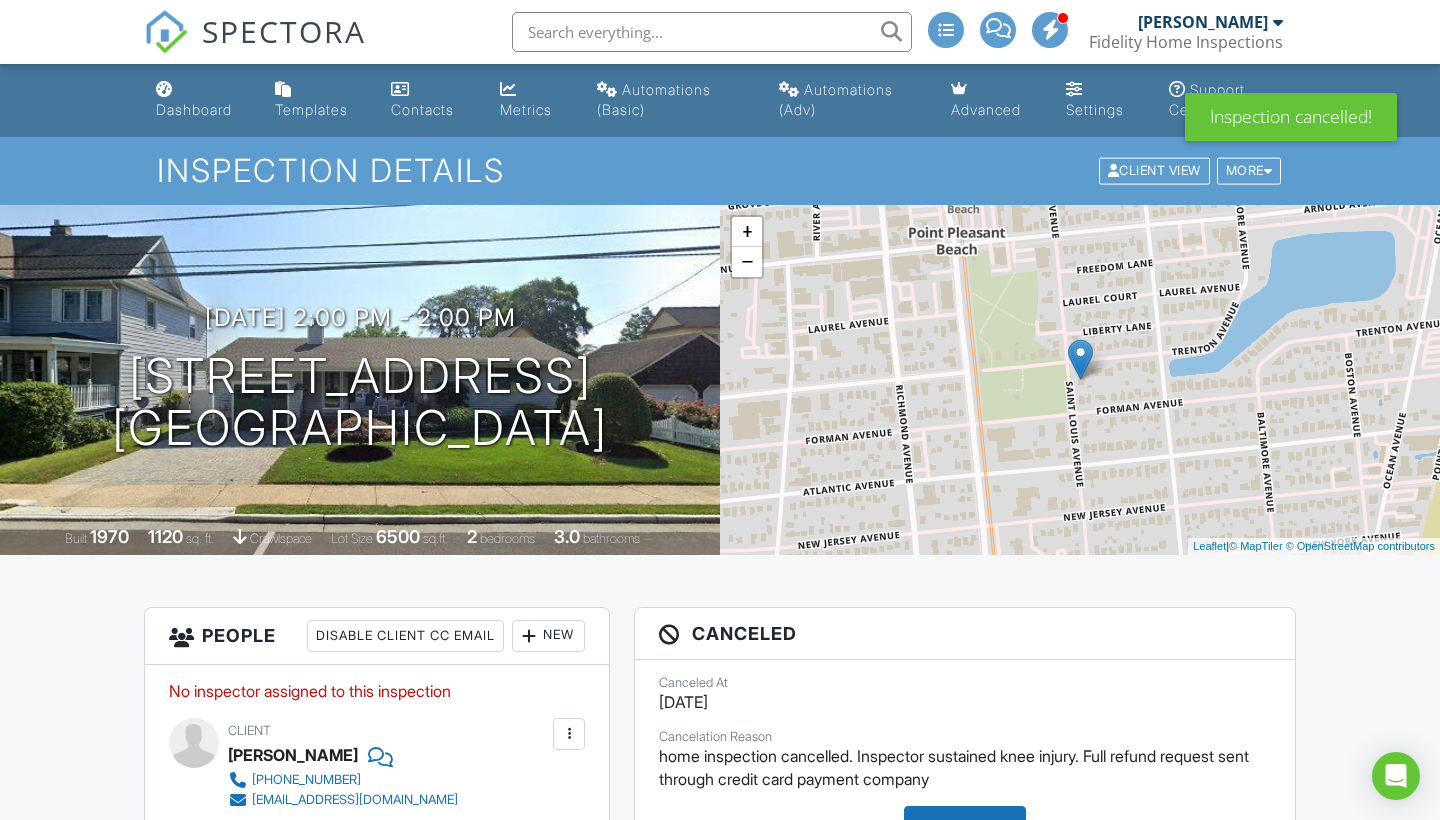 scroll, scrollTop: 0, scrollLeft: 0, axis: both 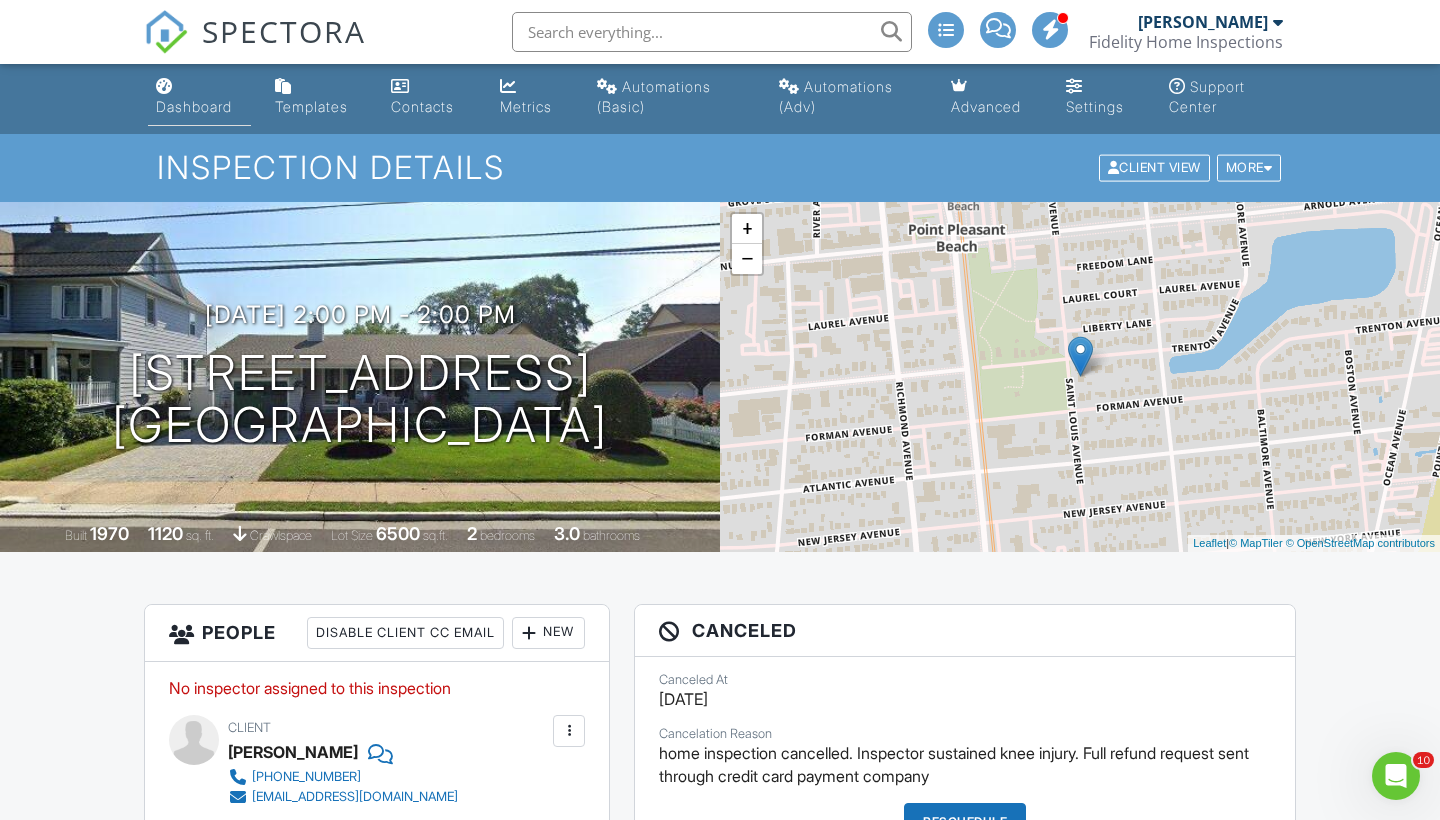 click on "Dashboard" at bounding box center [199, 97] 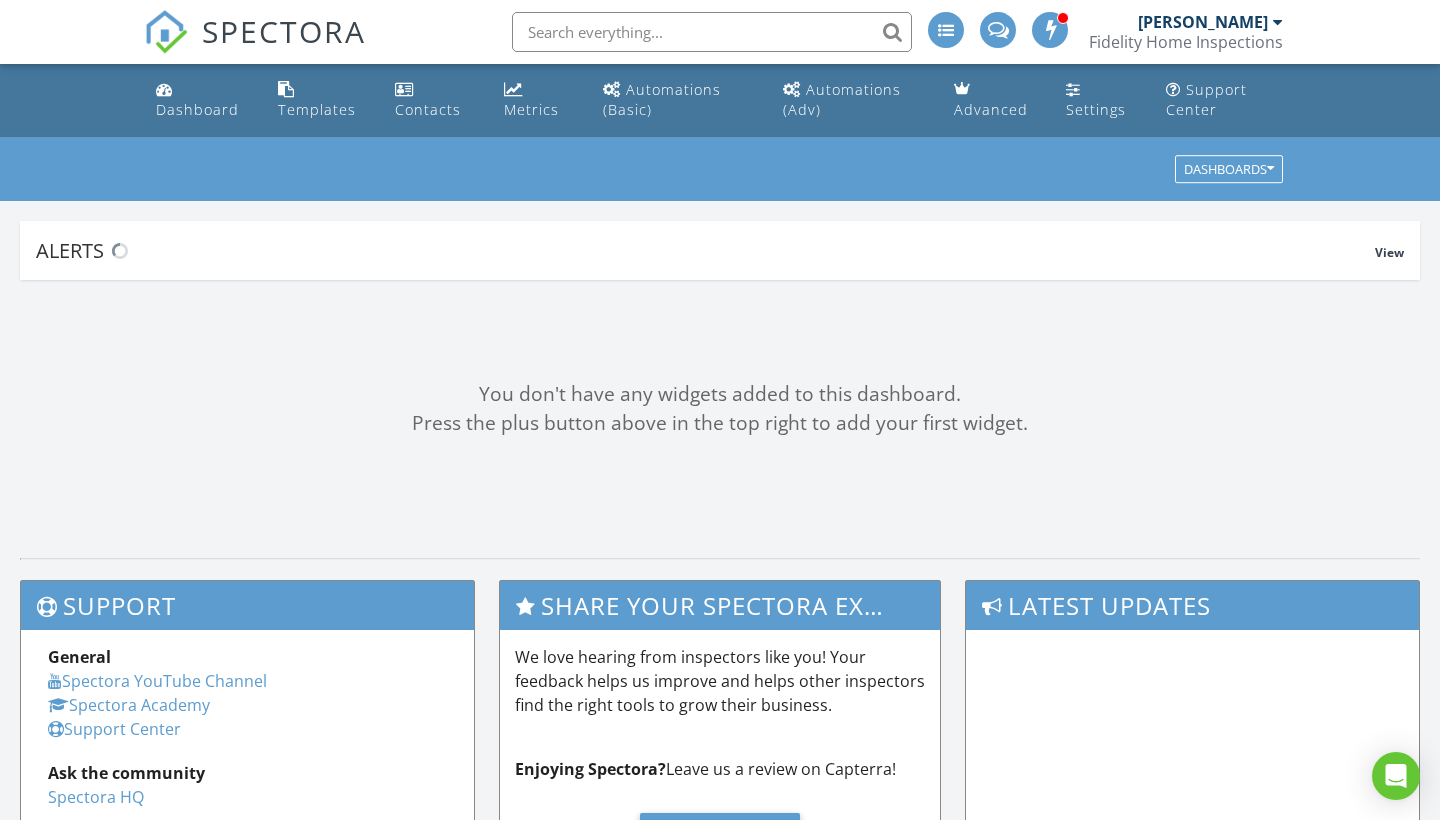 scroll, scrollTop: 0, scrollLeft: 0, axis: both 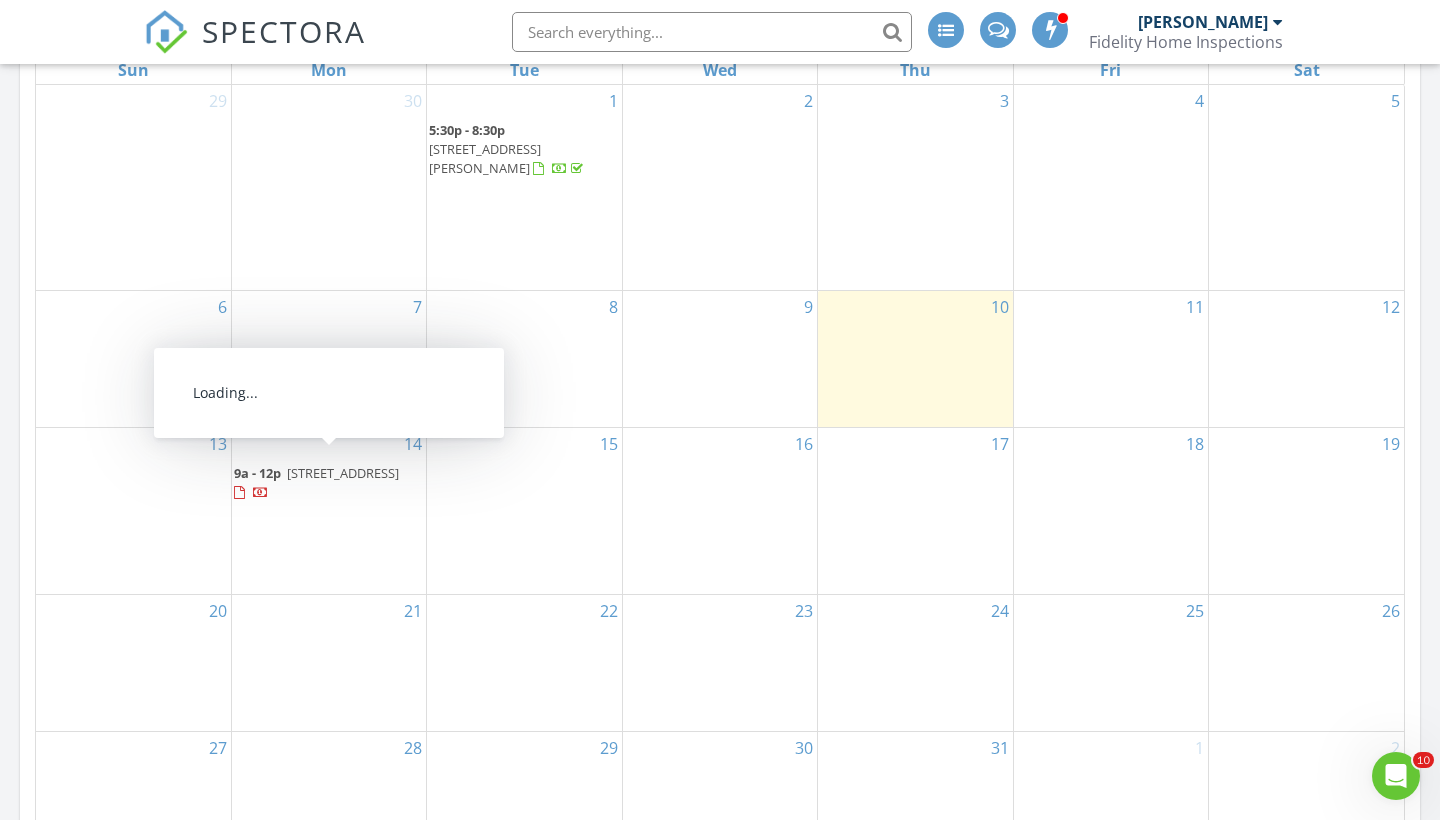 click on "6 Surfside Rd 6, Brigantine 08203" at bounding box center (343, 473) 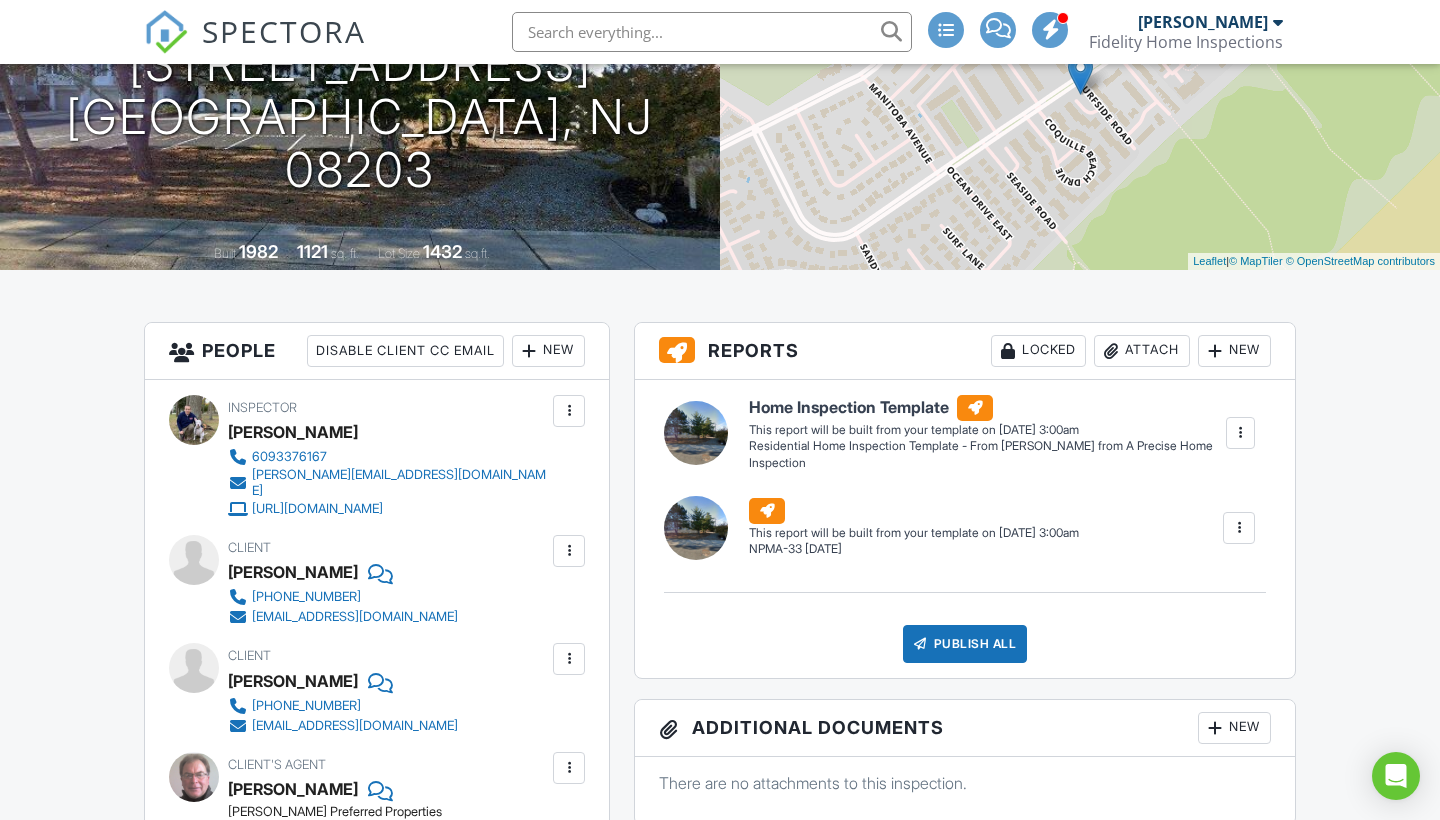 scroll, scrollTop: 493, scrollLeft: 0, axis: vertical 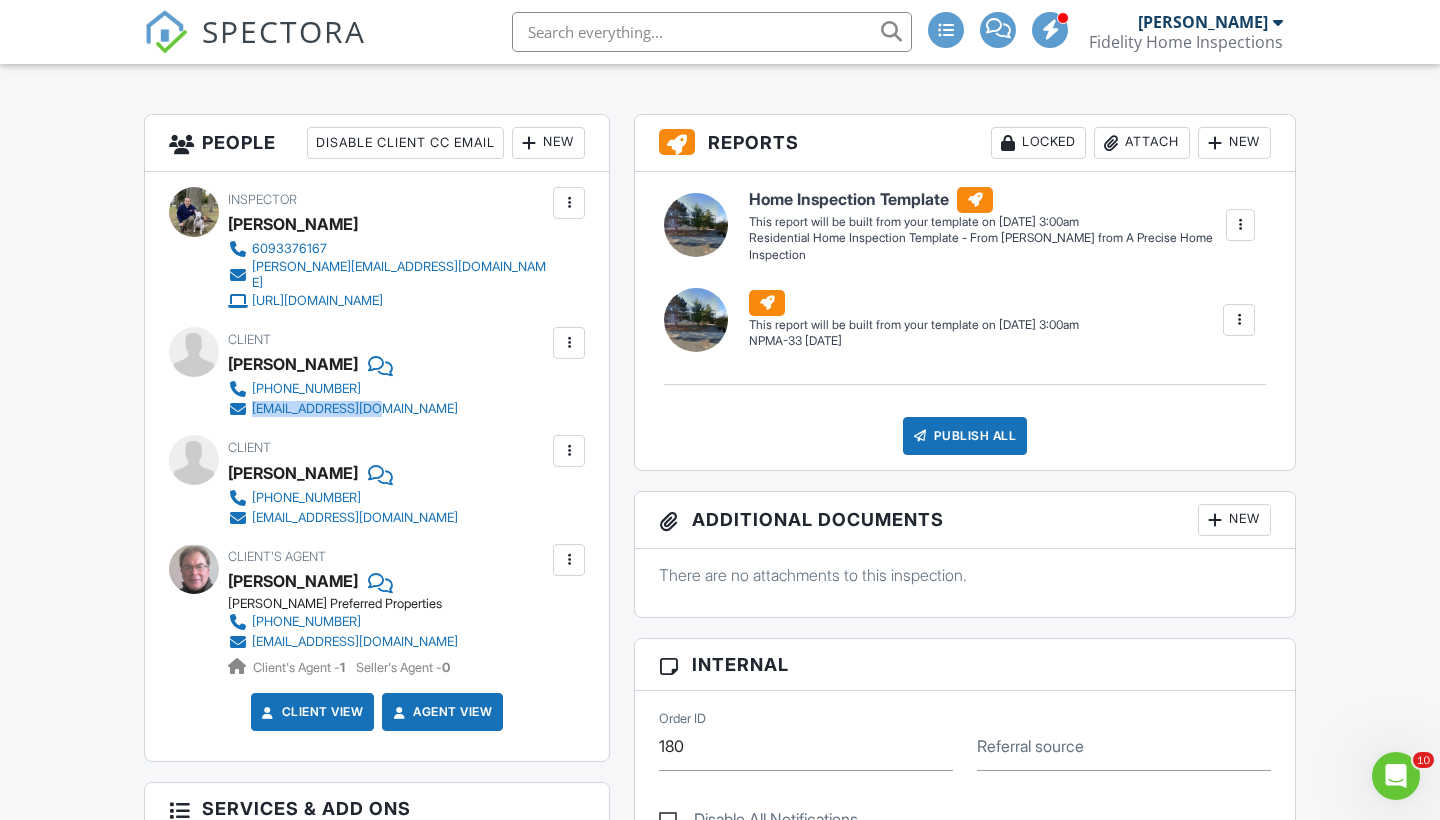 drag, startPoint x: 402, startPoint y: 397, endPoint x: 251, endPoint y: 393, distance: 151.05296 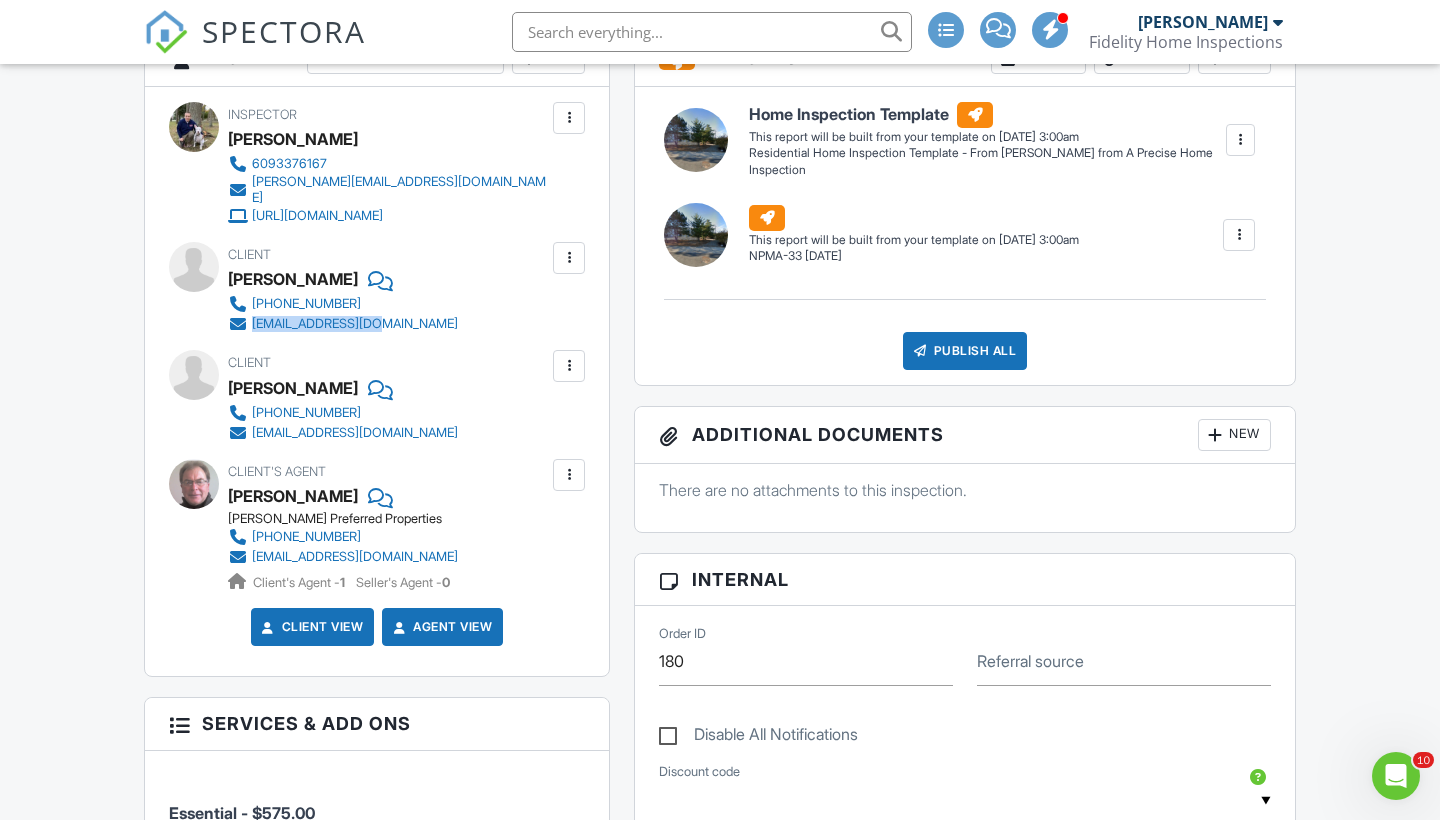 scroll, scrollTop: 579, scrollLeft: 0, axis: vertical 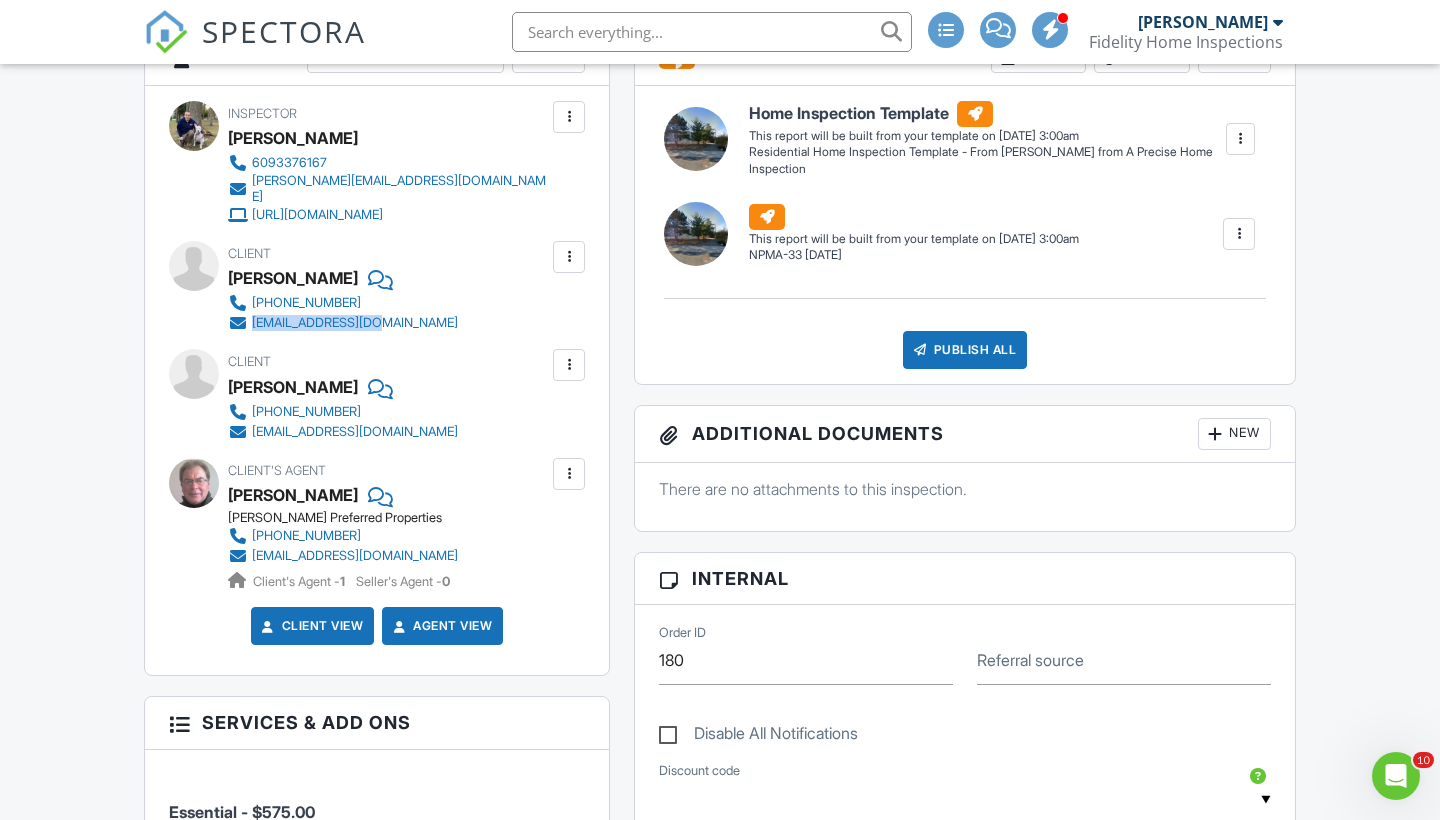 drag, startPoint x: 392, startPoint y: 542, endPoint x: 358, endPoint y: 541, distance: 34.0147 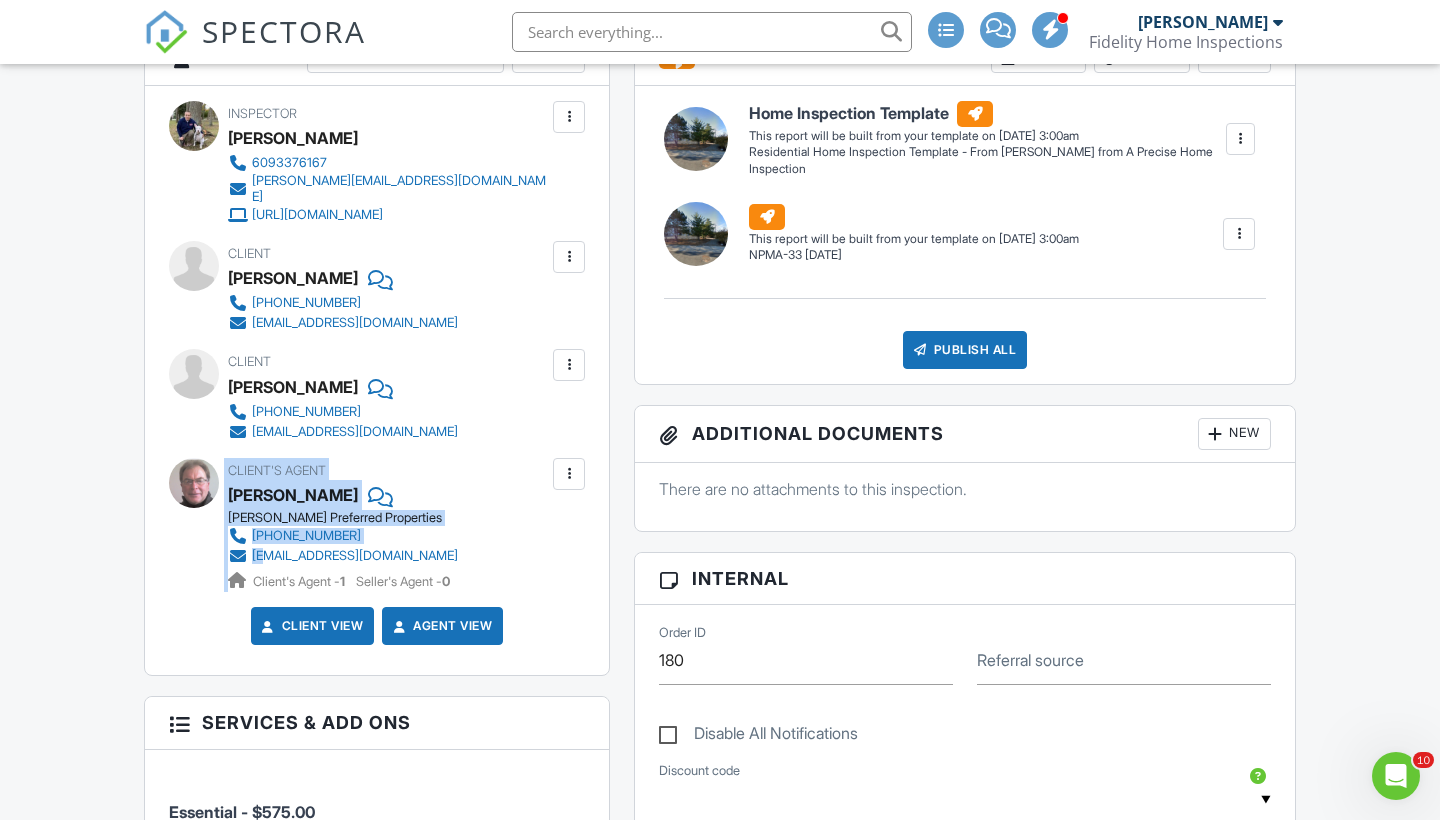 drag, startPoint x: 199, startPoint y: 547, endPoint x: 264, endPoint y: 540, distance: 65.37584 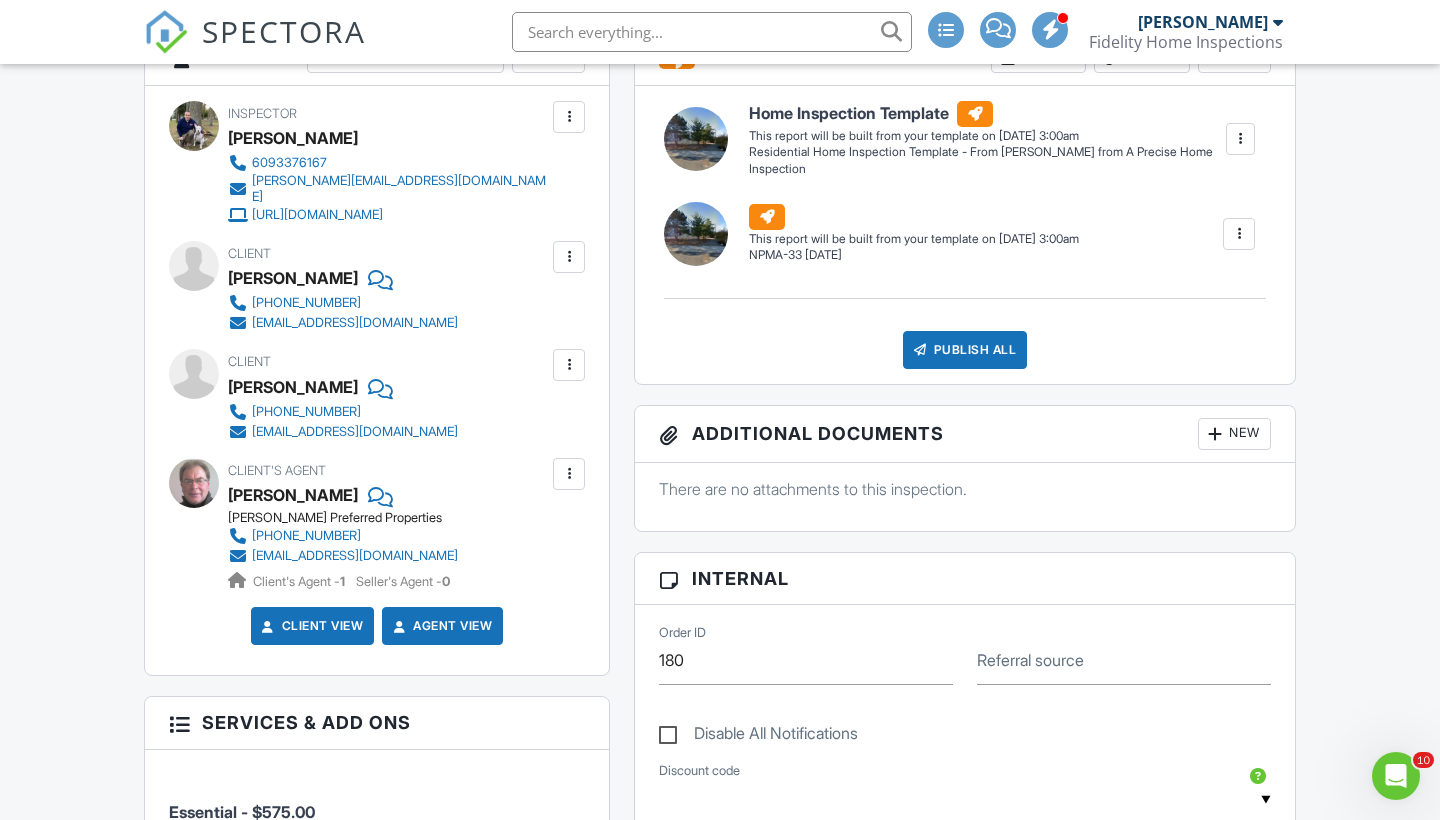 click on "Inspector
[PERSON_NAME]
6093376167
[PERSON_NAME][EMAIL_ADDRESS][DOMAIN_NAME]
[URL][DOMAIN_NAME]
Make Invisible
Mark As Requested
Remove
Update Client
First name
[PERSON_NAME]
Last name
[PERSON_NAME]
Email (required)
[EMAIL_ADDRESS][DOMAIN_NAME]
CC Email
Phone
[PHONE_NUMBER]
Tags
Internal notes visible only to the company
Private notes visible only to company admins
Updating the client email address will resend the confirmation email and update all queued automated emails.
Cancel
Save
Confirm client deletion
This will remove the client from this inspection. All email reminders and follow-ups will be removed as well. Note that this is only an option before publishing a report.
Cancel
Remove Client
Client
[PERSON_NAME]" at bounding box center [377, 381] 